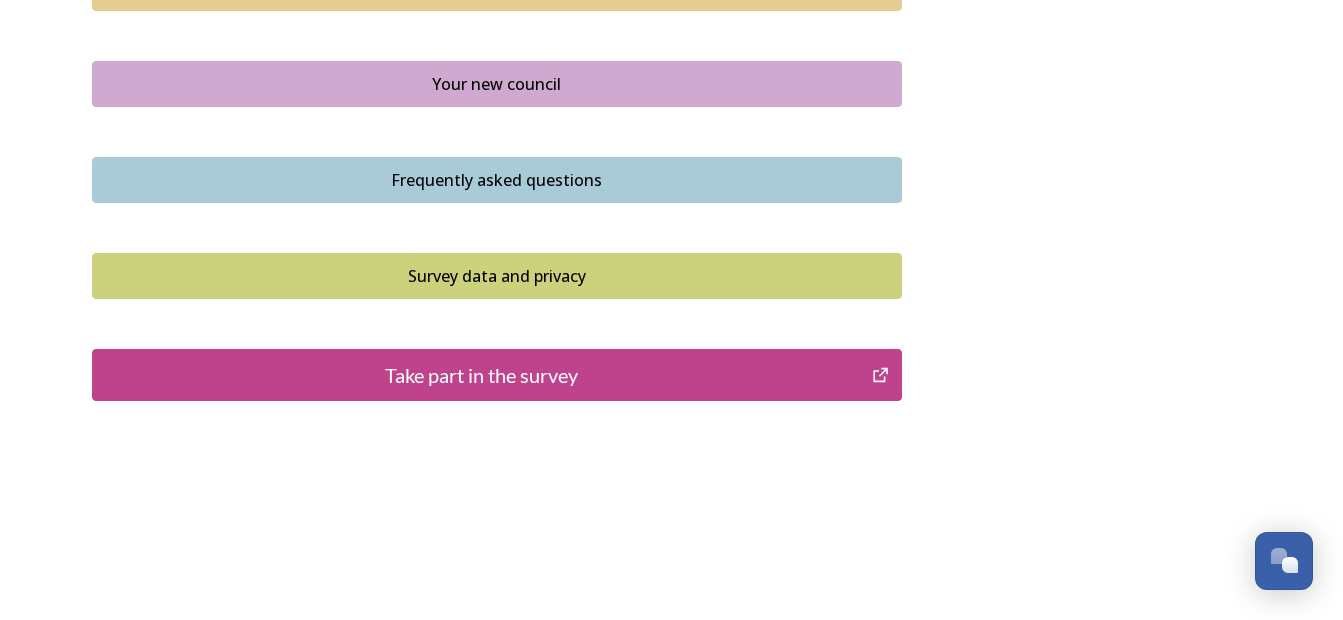 scroll, scrollTop: 1532, scrollLeft: 0, axis: vertical 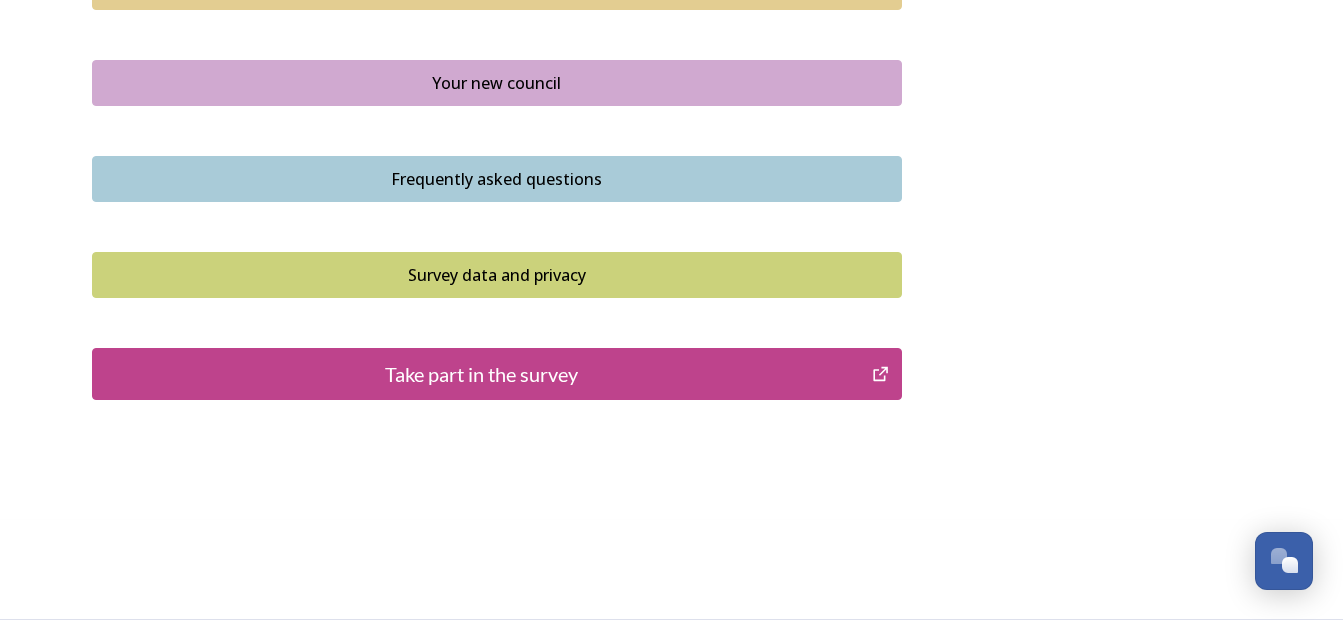 click on "Take part in the survey" at bounding box center (482, 374) 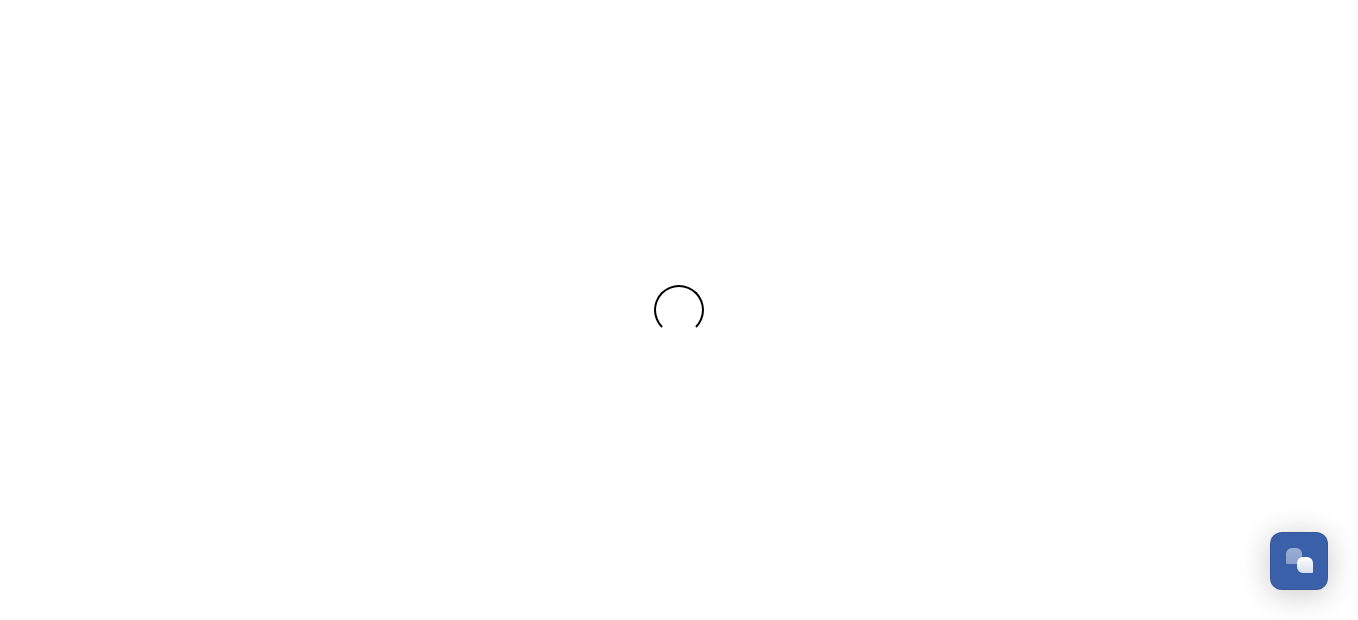 scroll, scrollTop: 0, scrollLeft: 0, axis: both 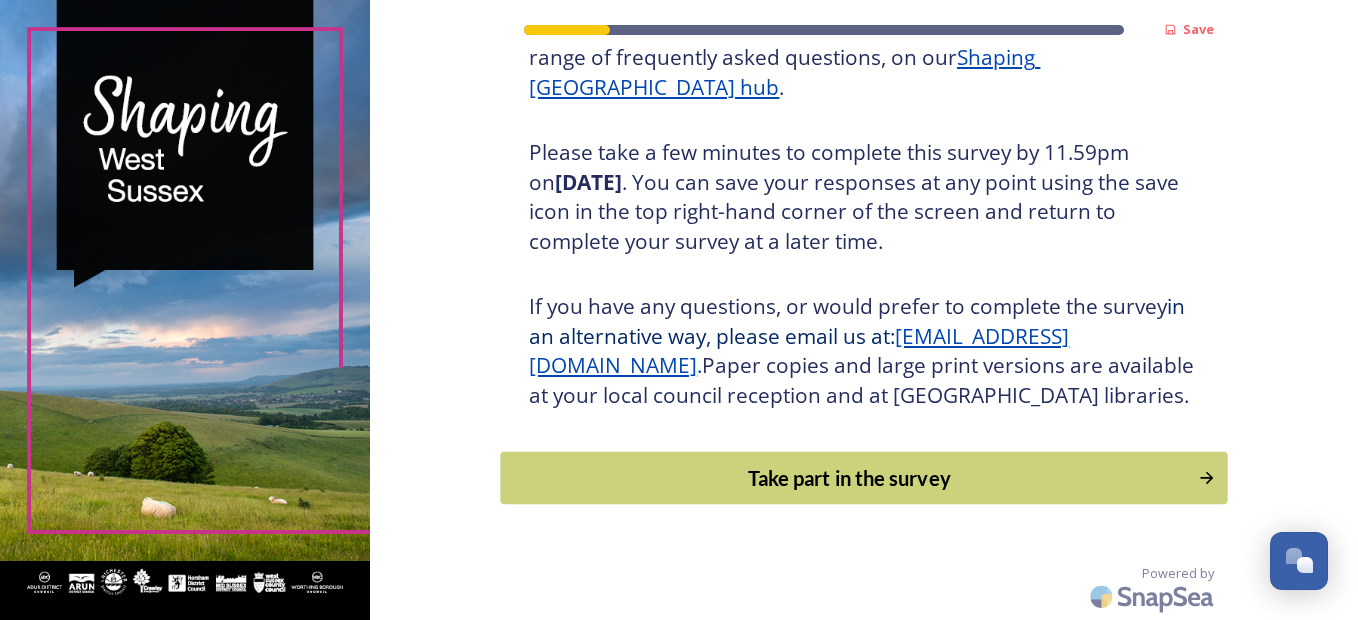 click on "Take part in the survey" at bounding box center [864, 478] 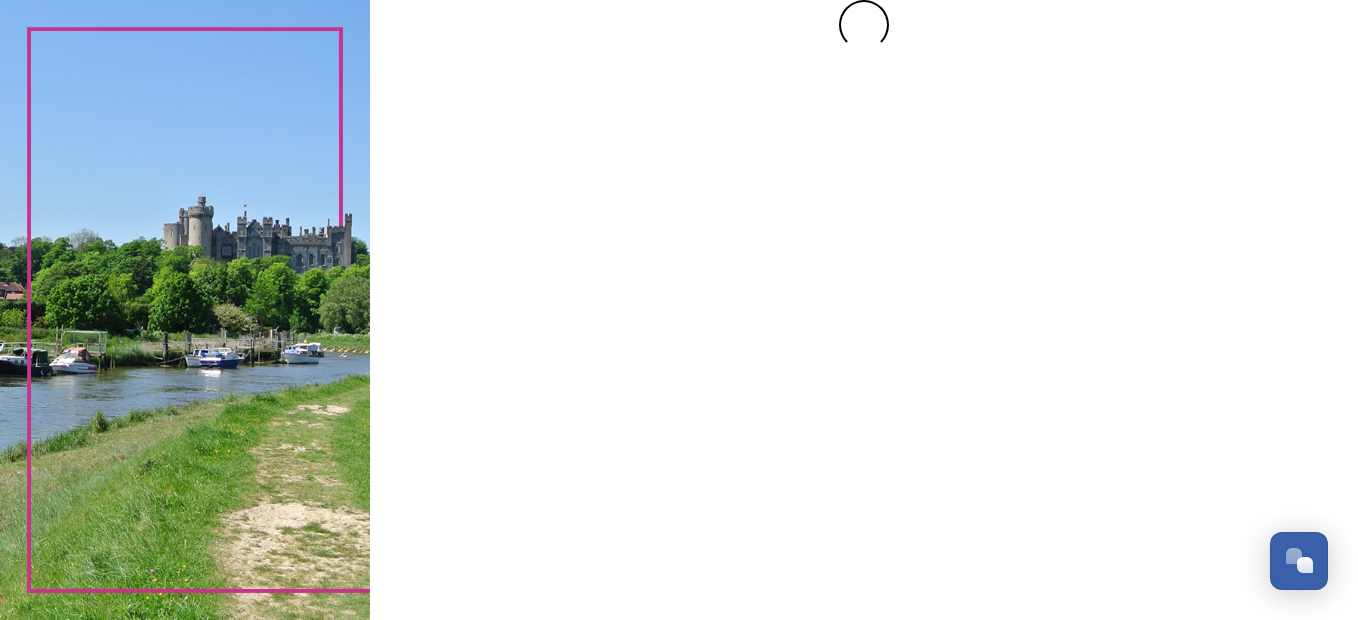 scroll, scrollTop: 0, scrollLeft: 0, axis: both 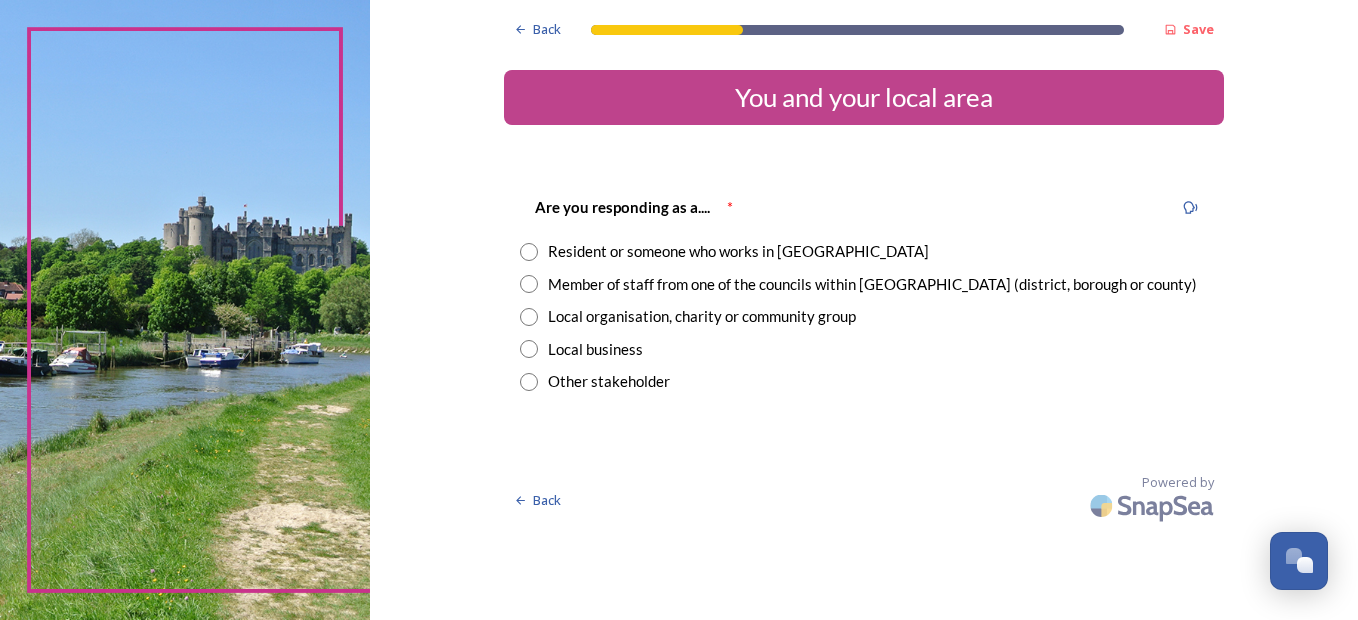 click on "Are you responding as a.... * Resident or someone who works in [GEOGRAPHIC_DATA] Member of staff from one of the councils within [GEOGRAPHIC_DATA] (district, borough or county) Local organisation, charity or community group Local business Other stakeholder" at bounding box center [864, 294] 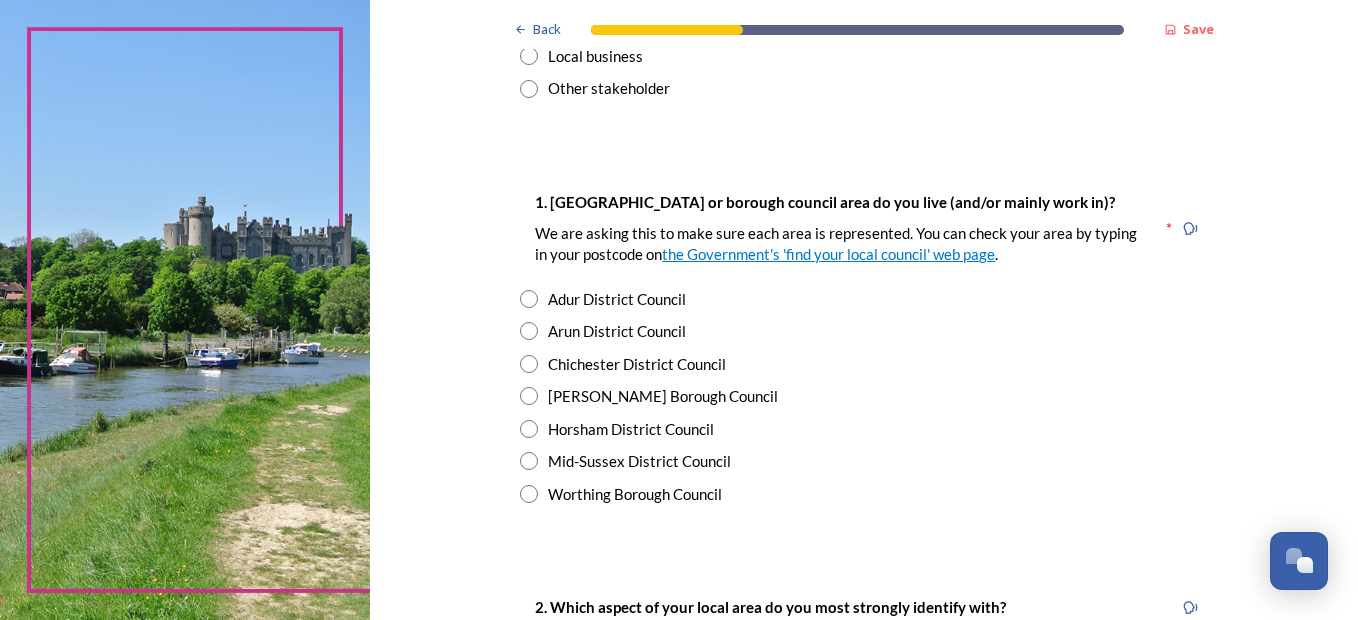 scroll, scrollTop: 333, scrollLeft: 0, axis: vertical 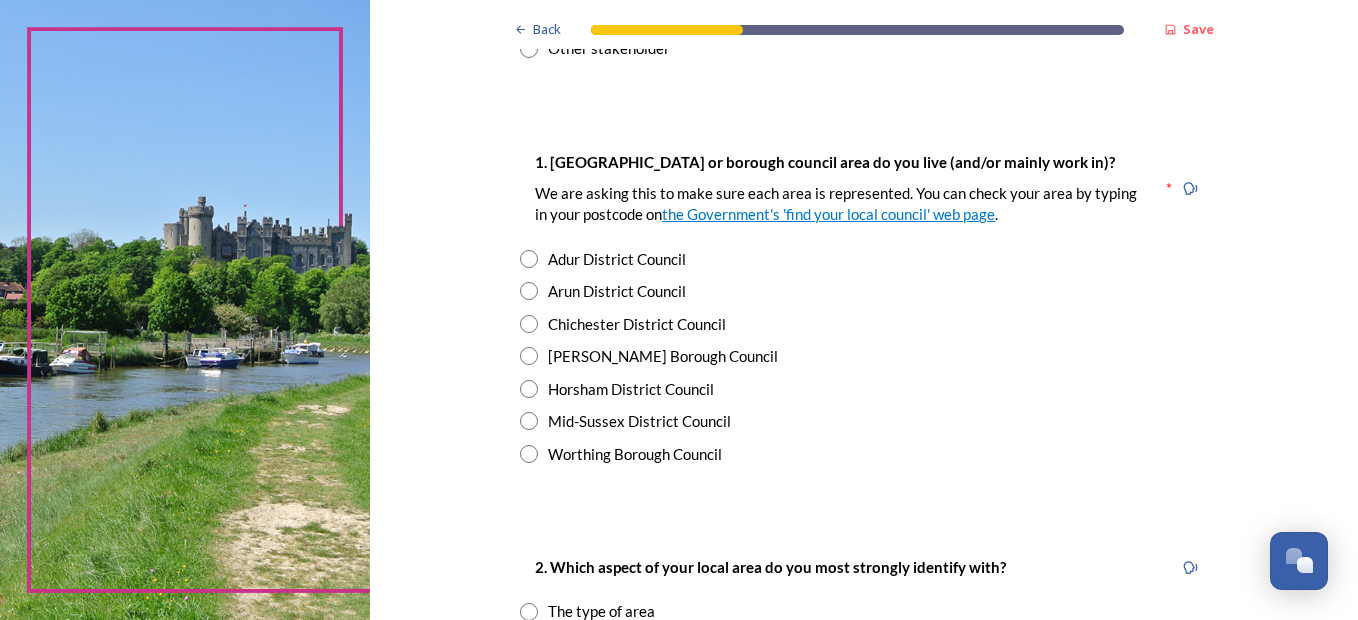 click at bounding box center [529, 389] 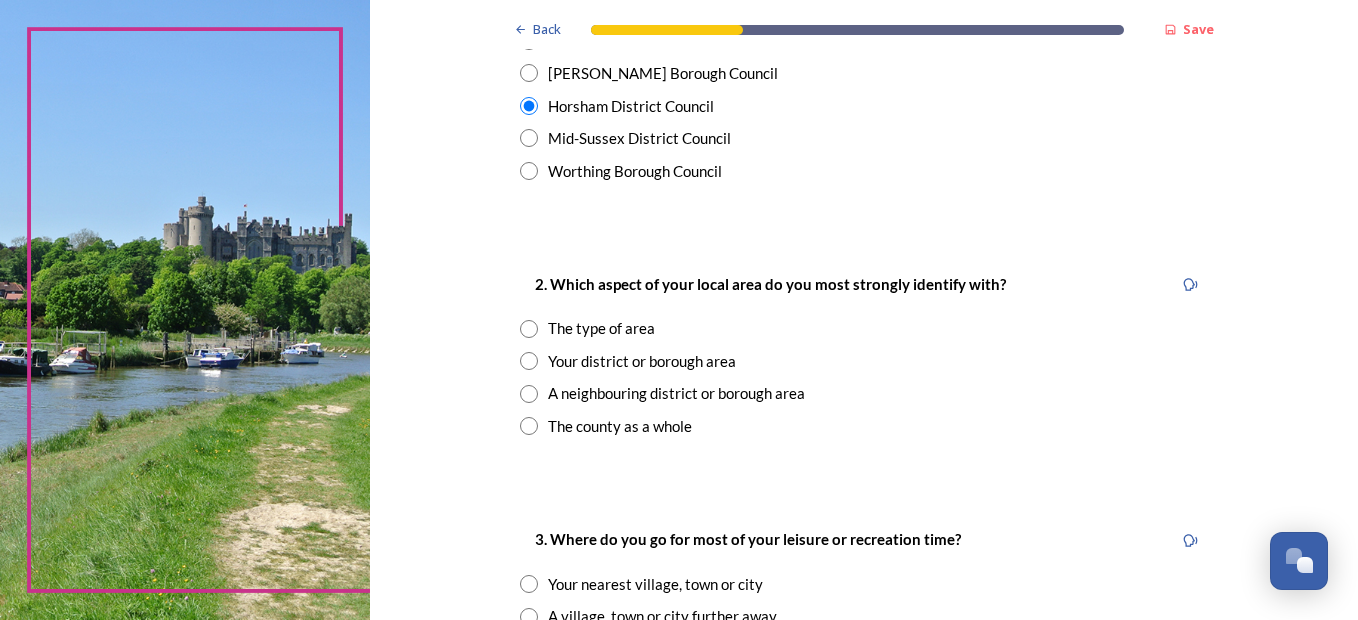 scroll, scrollTop: 667, scrollLeft: 0, axis: vertical 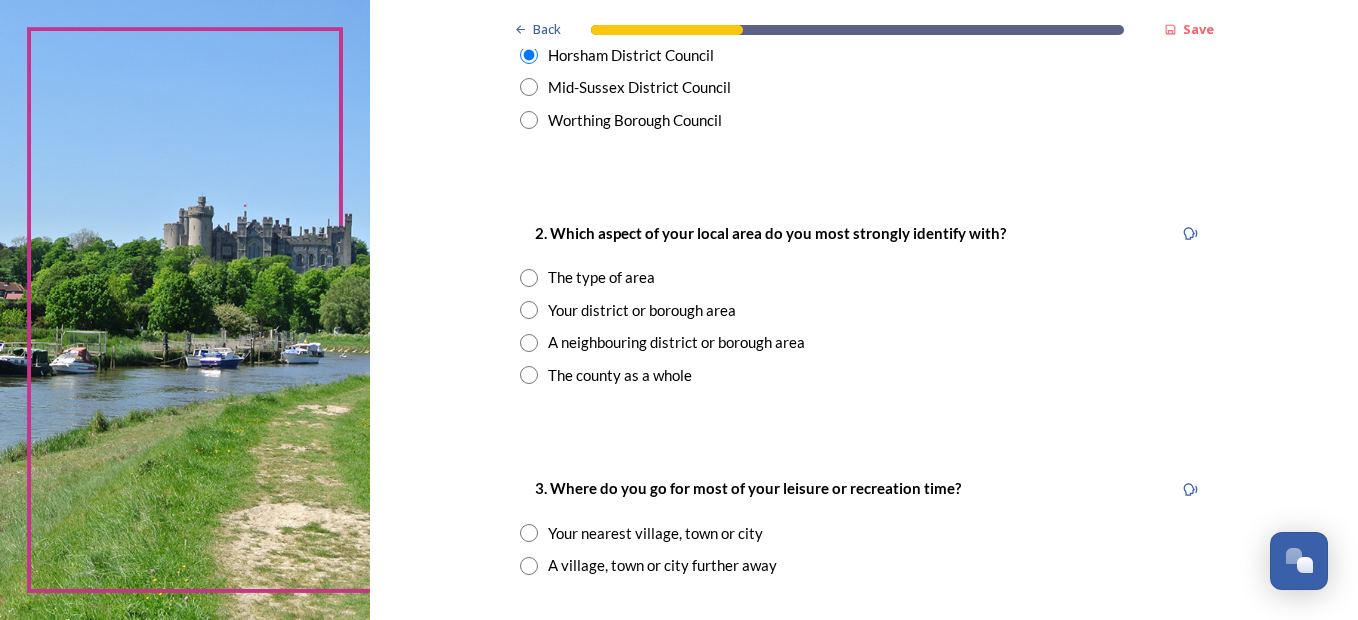 click on "The county as a whole" at bounding box center (620, 375) 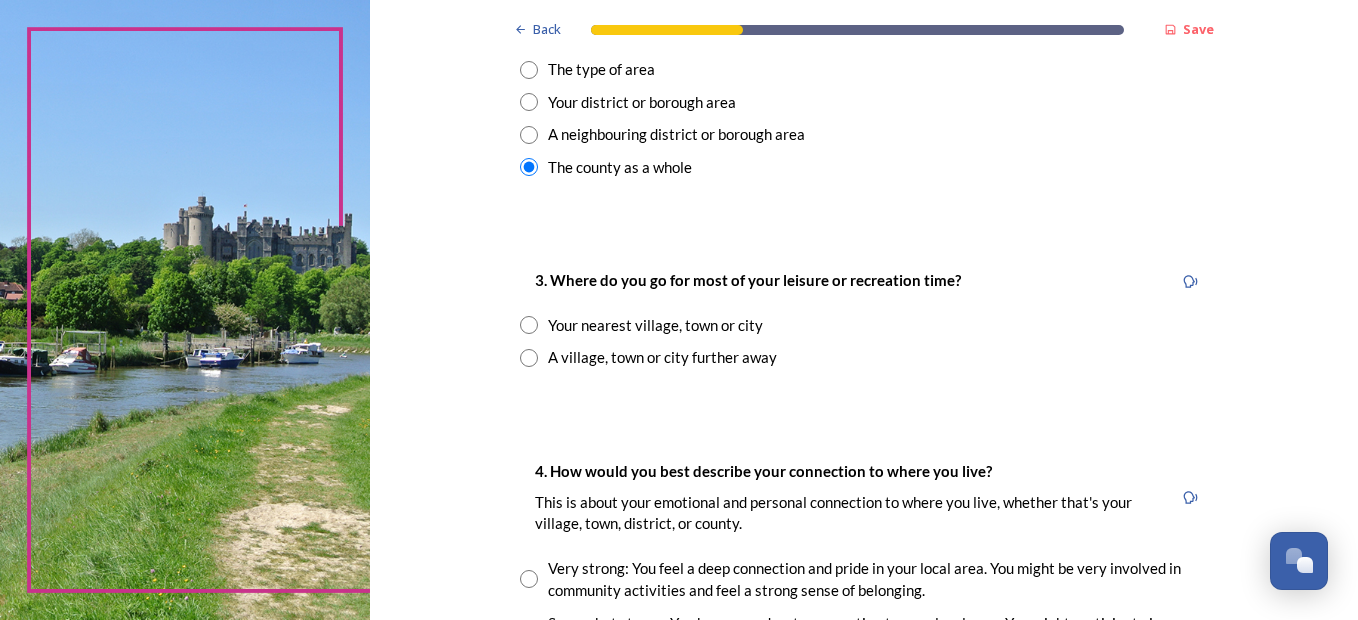 scroll, scrollTop: 933, scrollLeft: 0, axis: vertical 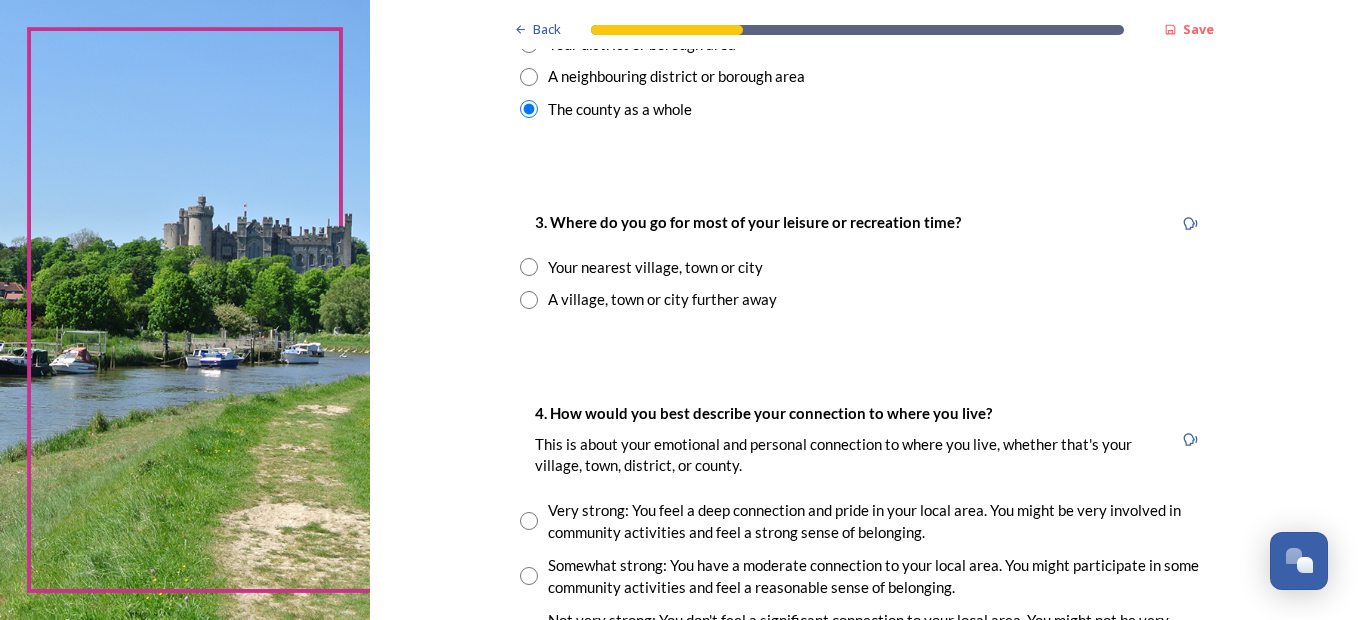 click at bounding box center [529, 267] 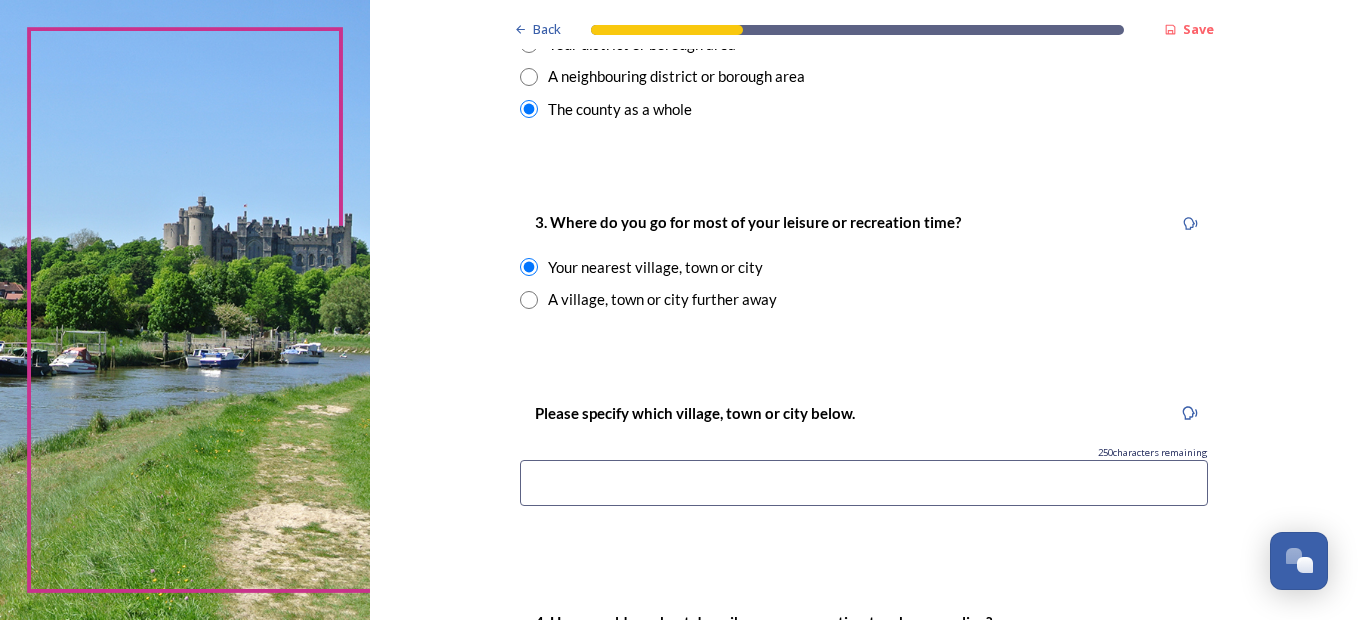 click at bounding box center [529, 267] 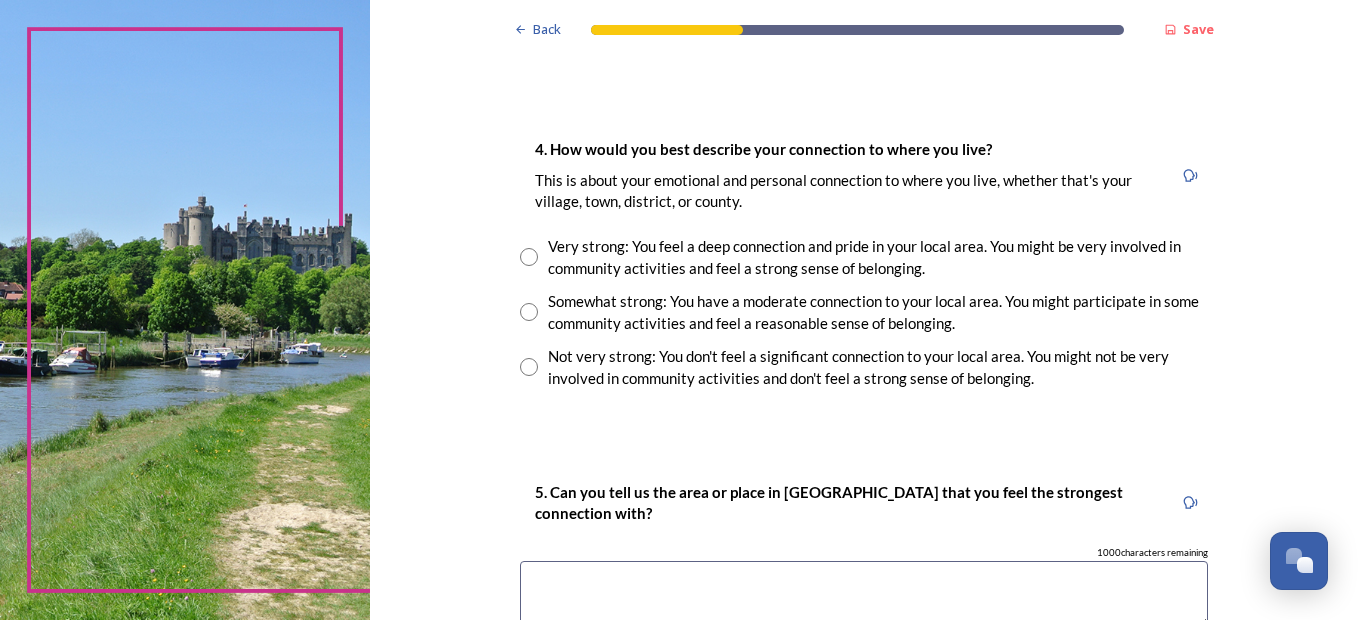 scroll, scrollTop: 1200, scrollLeft: 0, axis: vertical 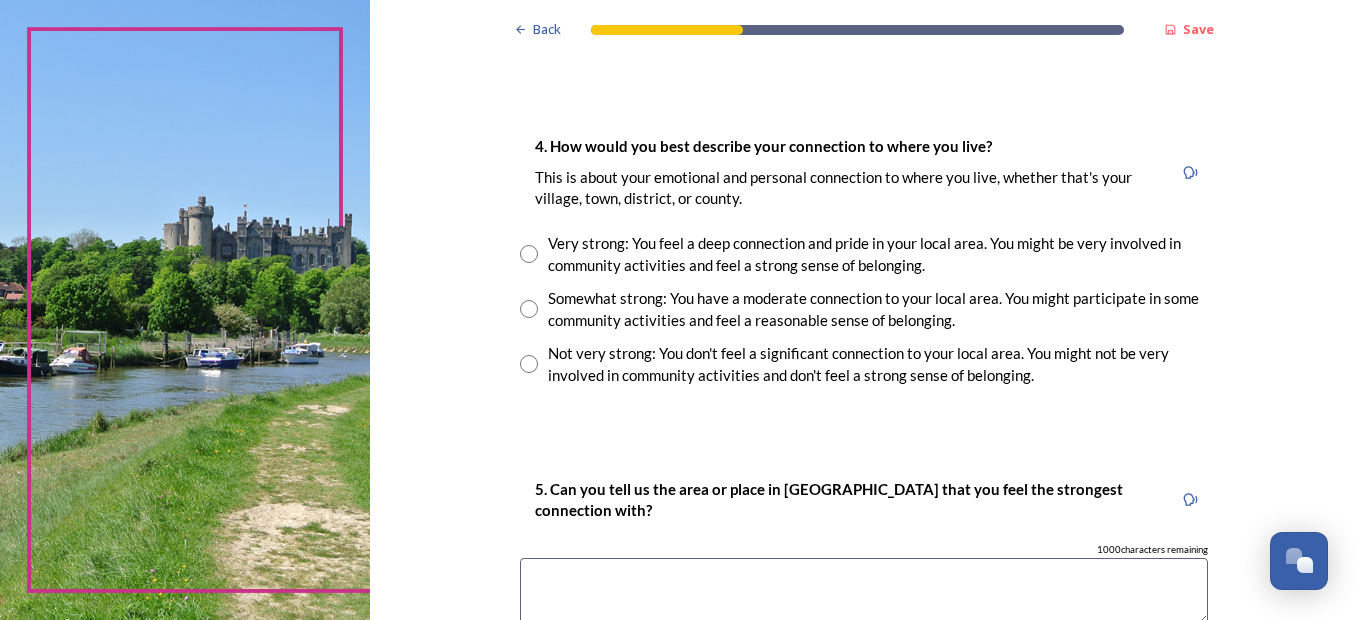 click at bounding box center (529, 309) 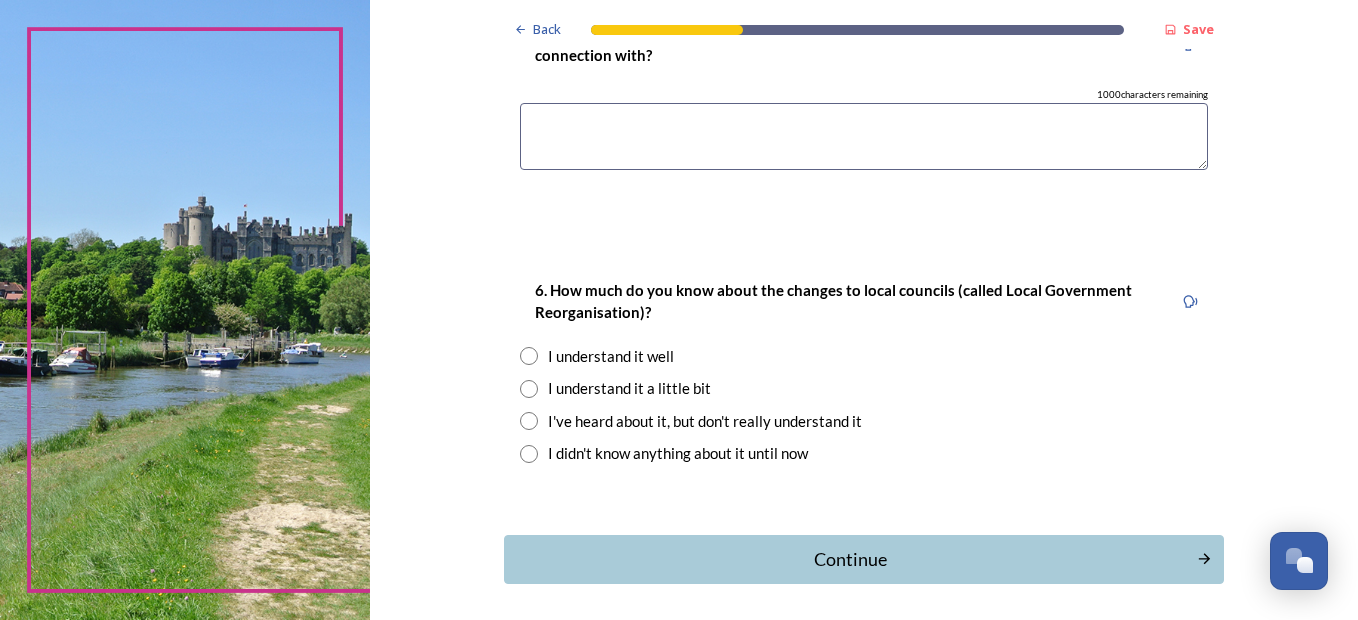 scroll, scrollTop: 1667, scrollLeft: 0, axis: vertical 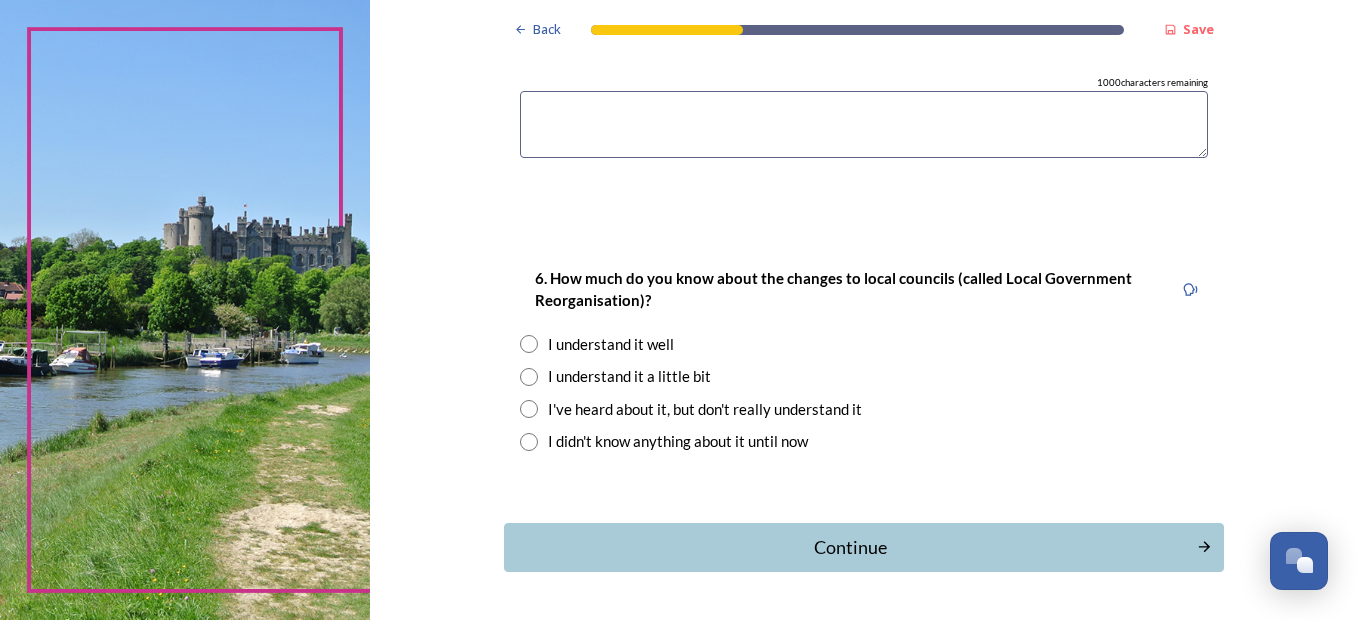 click at bounding box center (864, 124) 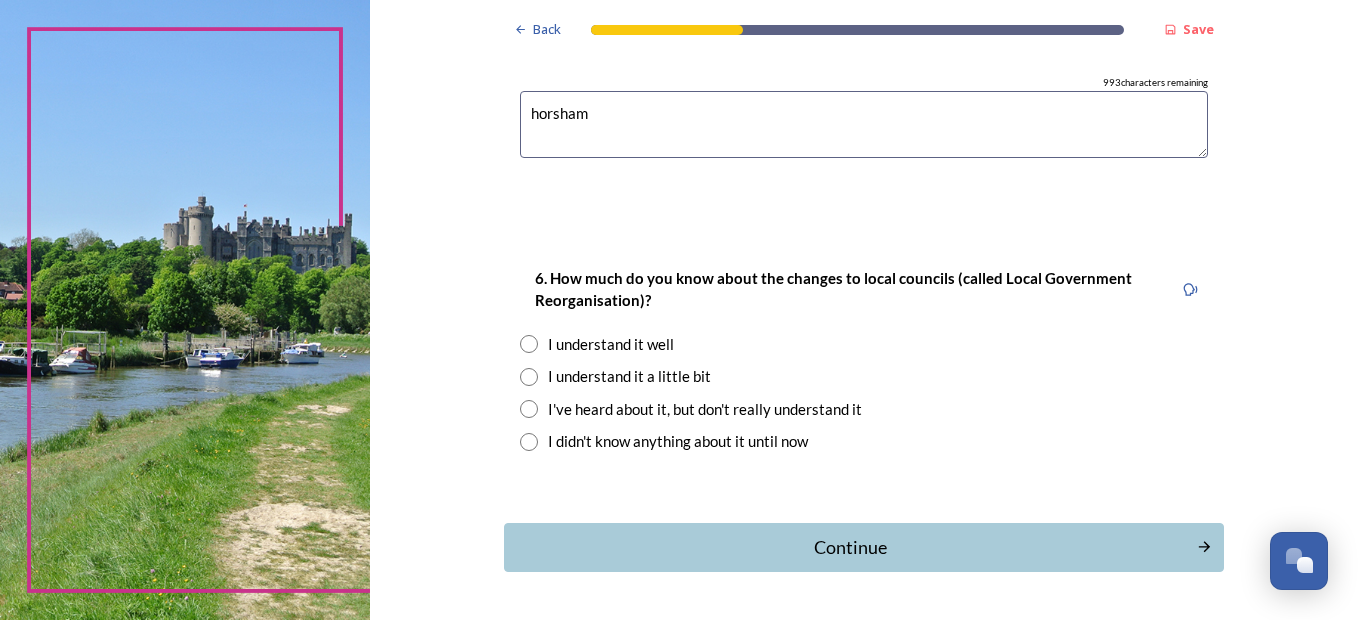scroll, scrollTop: 1735, scrollLeft: 0, axis: vertical 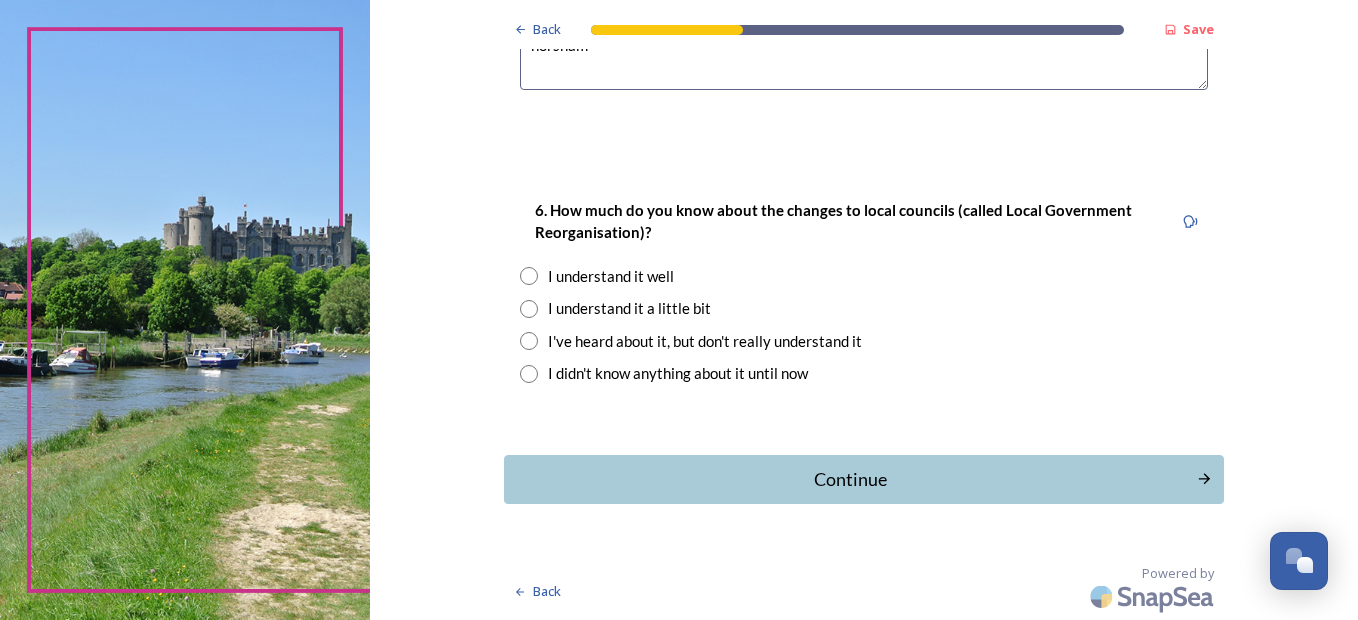 type on "horsham" 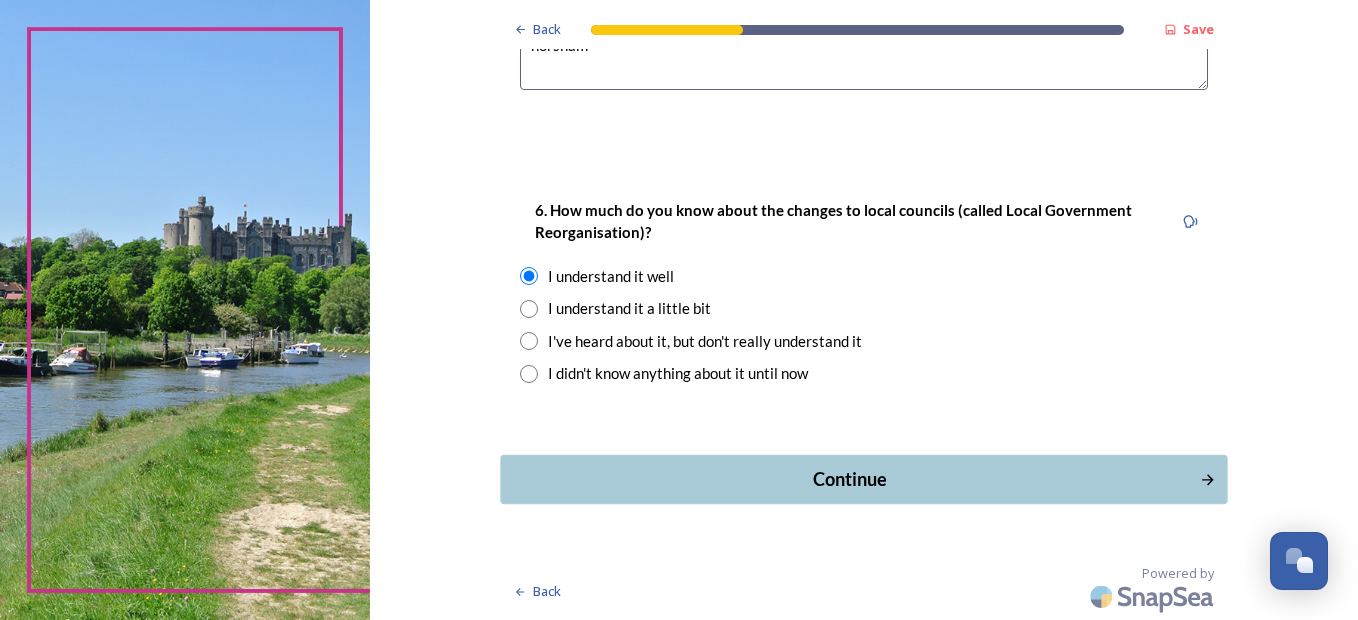 click on "Continue" at bounding box center [850, 479] 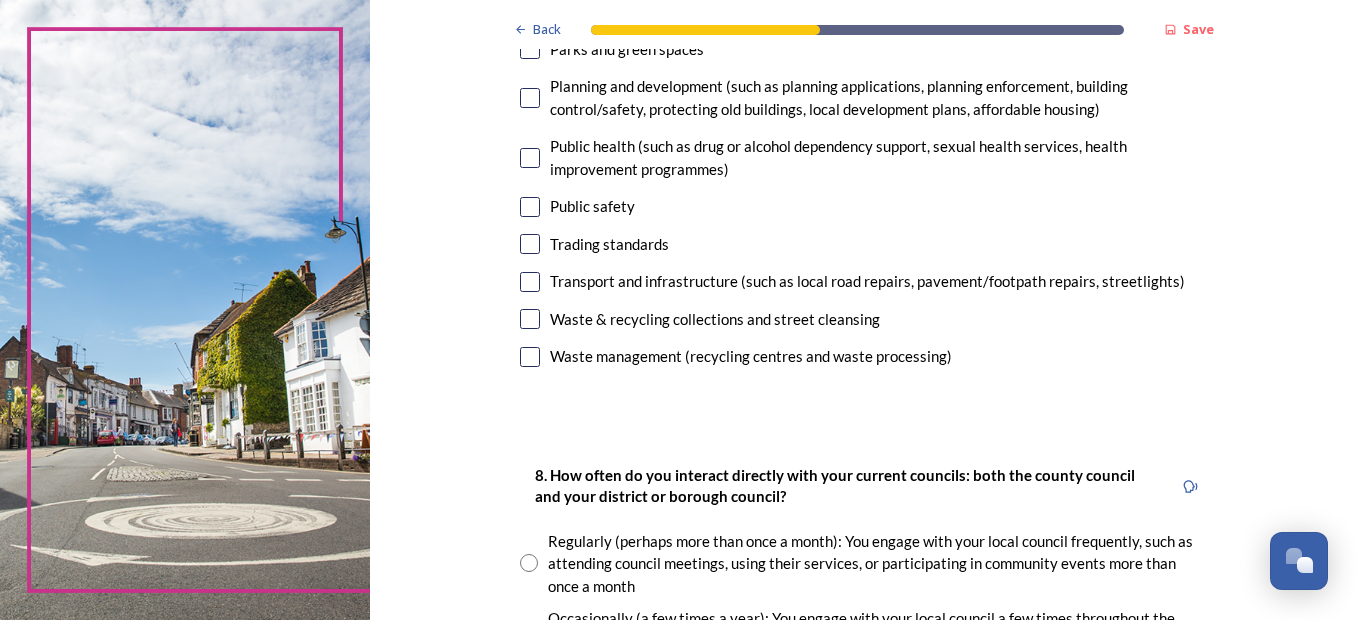 scroll, scrollTop: 733, scrollLeft: 0, axis: vertical 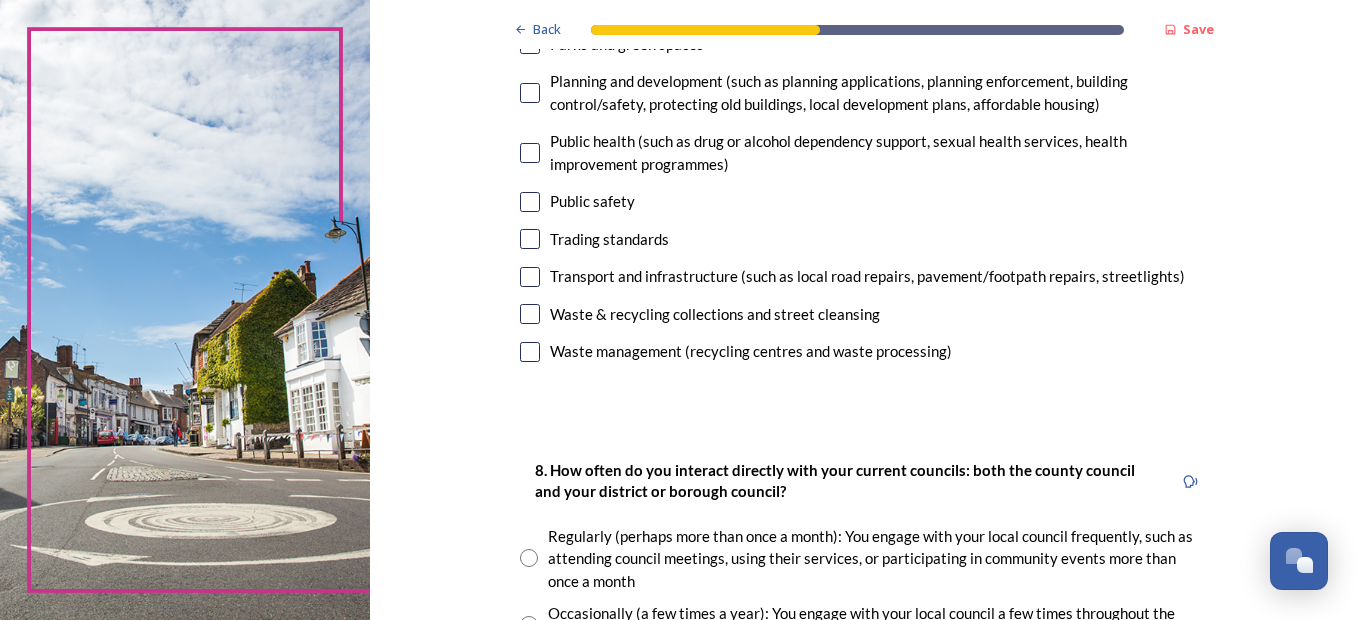 click on "7. Council services will continue, no matter what the local government structure looks like.  ﻿﻿Which of the following council services matter most to you?  You can select up to five options. 5  choice(s) remaining Adult social care   Children's services (such as looked-after children, those with special educational needs or disability, fostering or adoption) Communities (such as public events, activities for young people or families) Council tax collections Economic development (such as support for local businesses, grant funding, supporting local attractions, tourism - encouraging visitors)  Education (such as school admissions, transport, special educational need provision)  Environmental health and licensing (food safety inspections, licences for businesses such as taxis and alcohol, getting rid of pests) Housing and homeless prevention Leisure, sports and cultural facilities (such as leisure centres, theatres, museums) Libraries Parks and green spaces Public safety Trading standards" at bounding box center (864, -85) 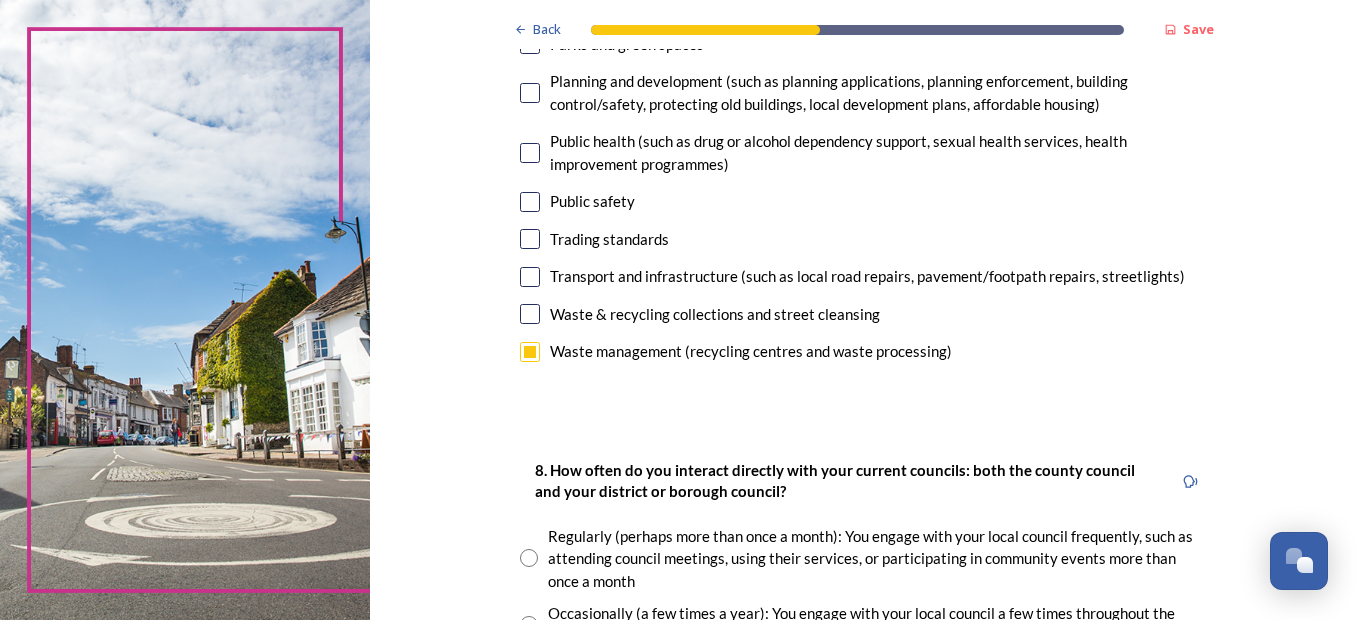 click at bounding box center (530, 202) 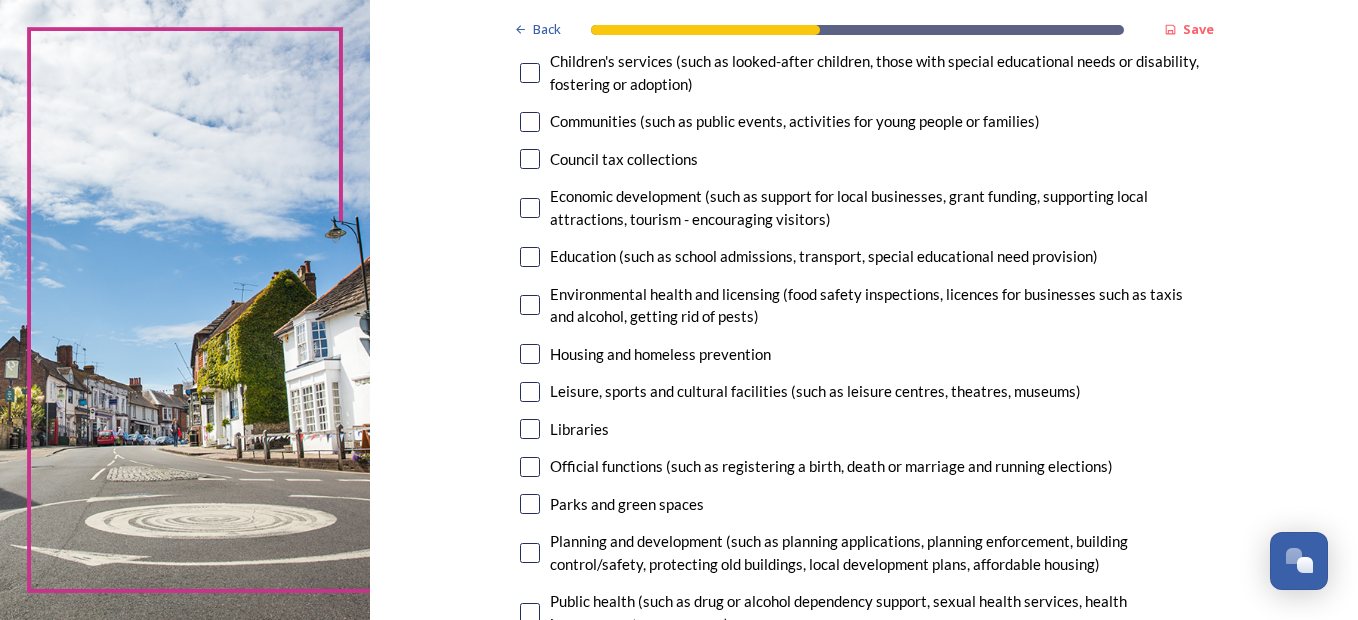 scroll, scrollTop: 267, scrollLeft: 0, axis: vertical 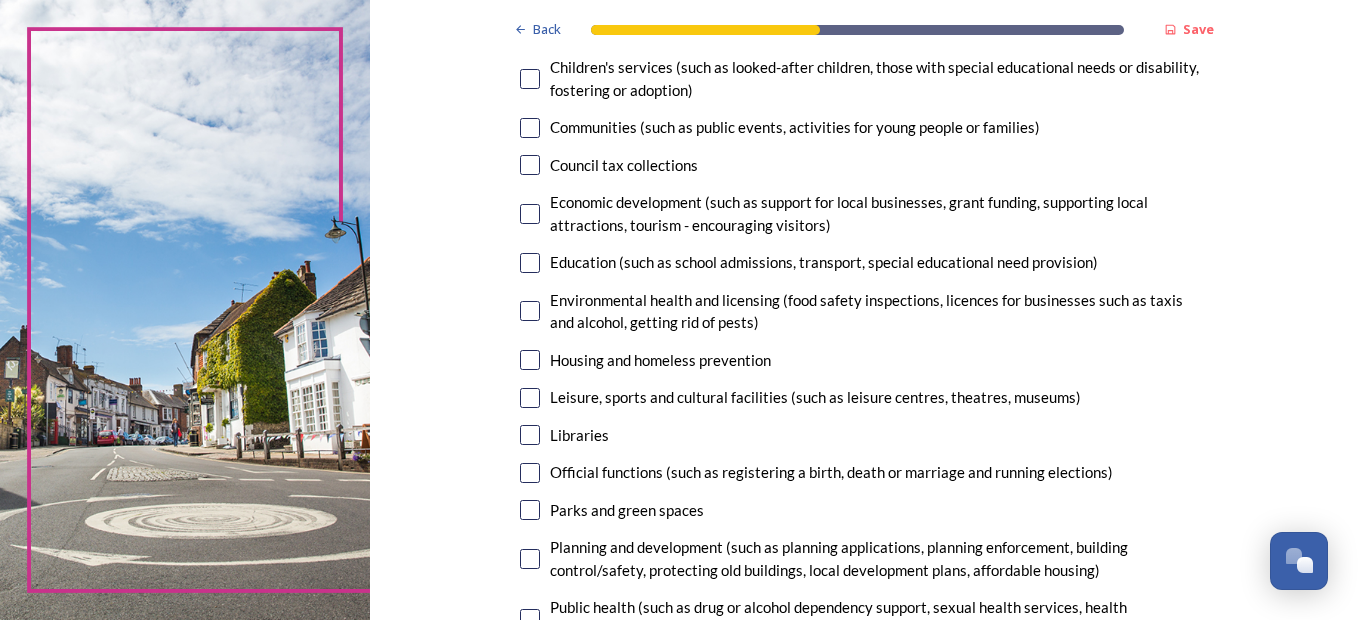 click at bounding box center [530, 311] 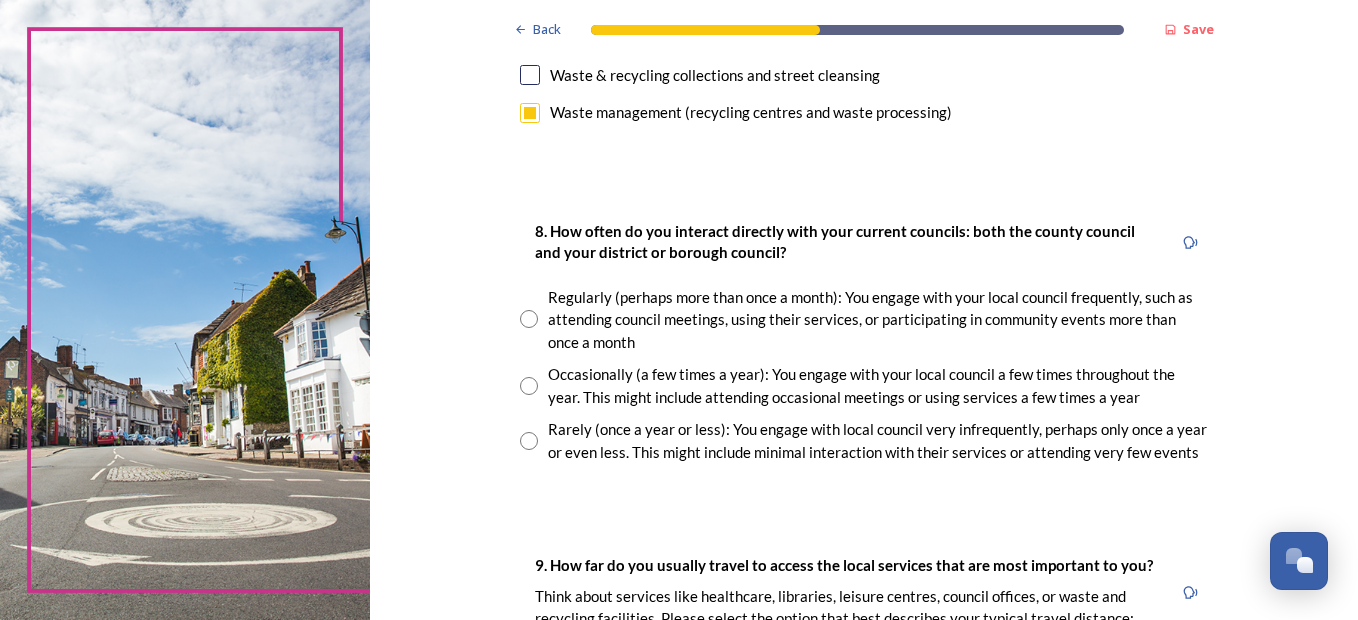 scroll, scrollTop: 1000, scrollLeft: 0, axis: vertical 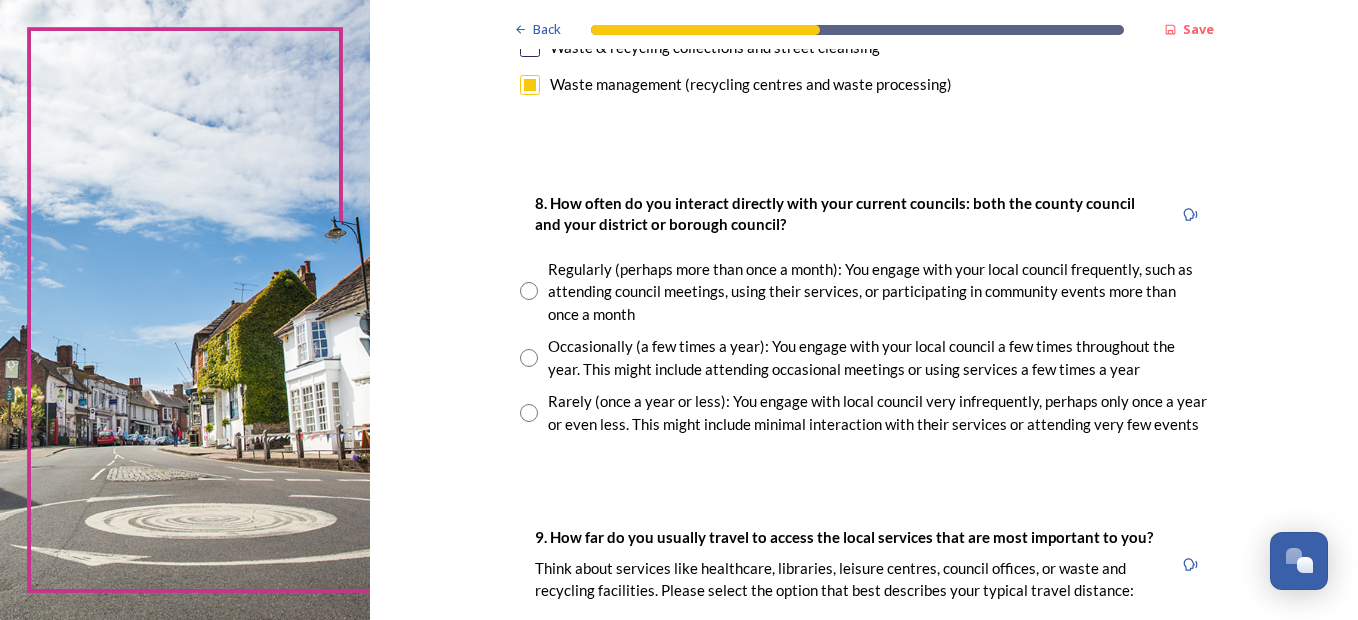 click at bounding box center [529, 413] 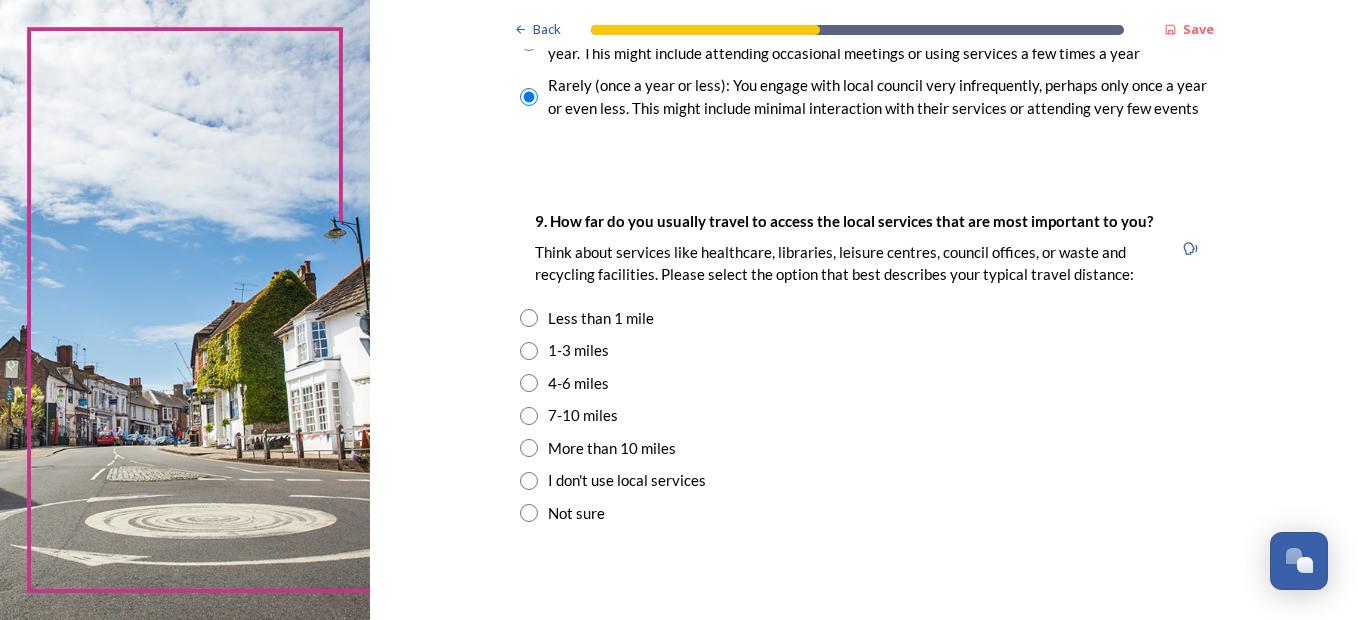 scroll, scrollTop: 1333, scrollLeft: 0, axis: vertical 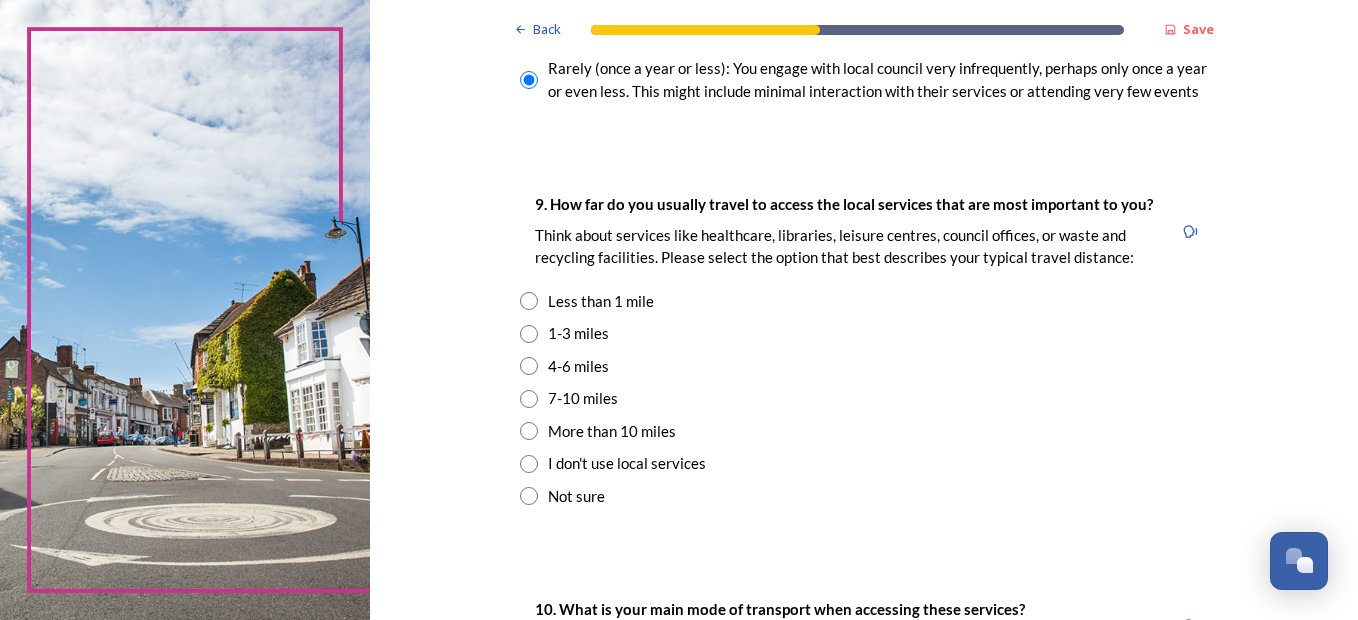 click at bounding box center [529, 301] 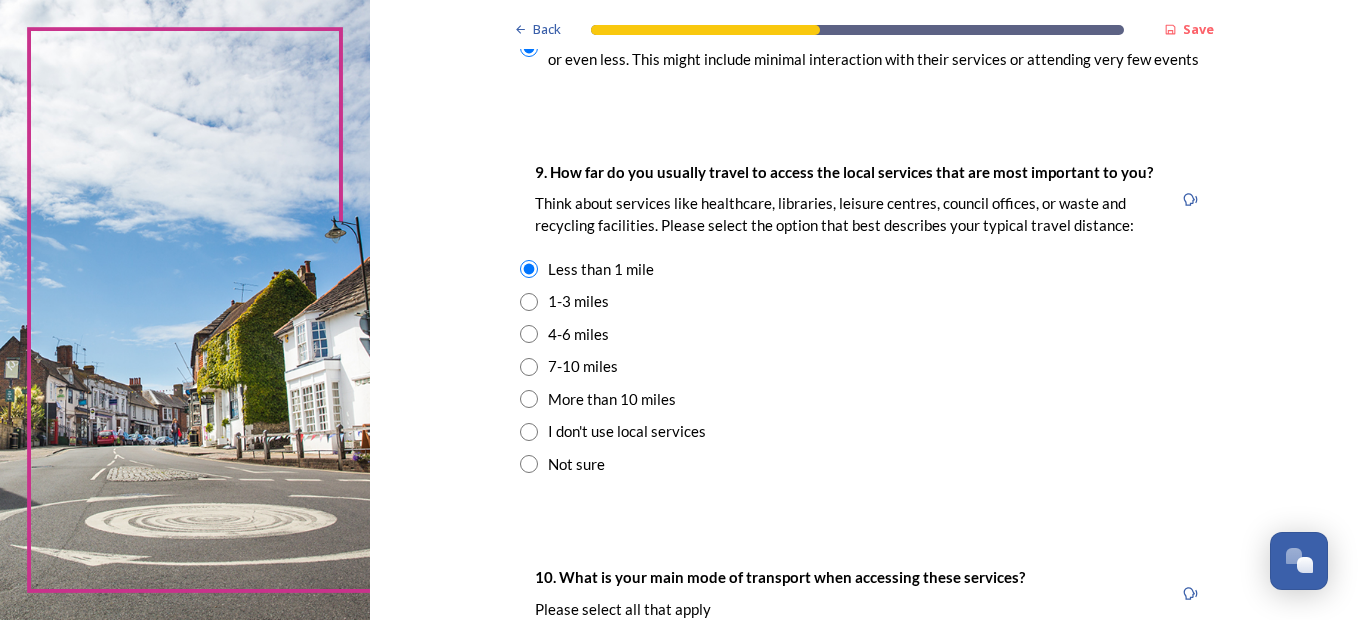 scroll, scrollTop: 1333, scrollLeft: 0, axis: vertical 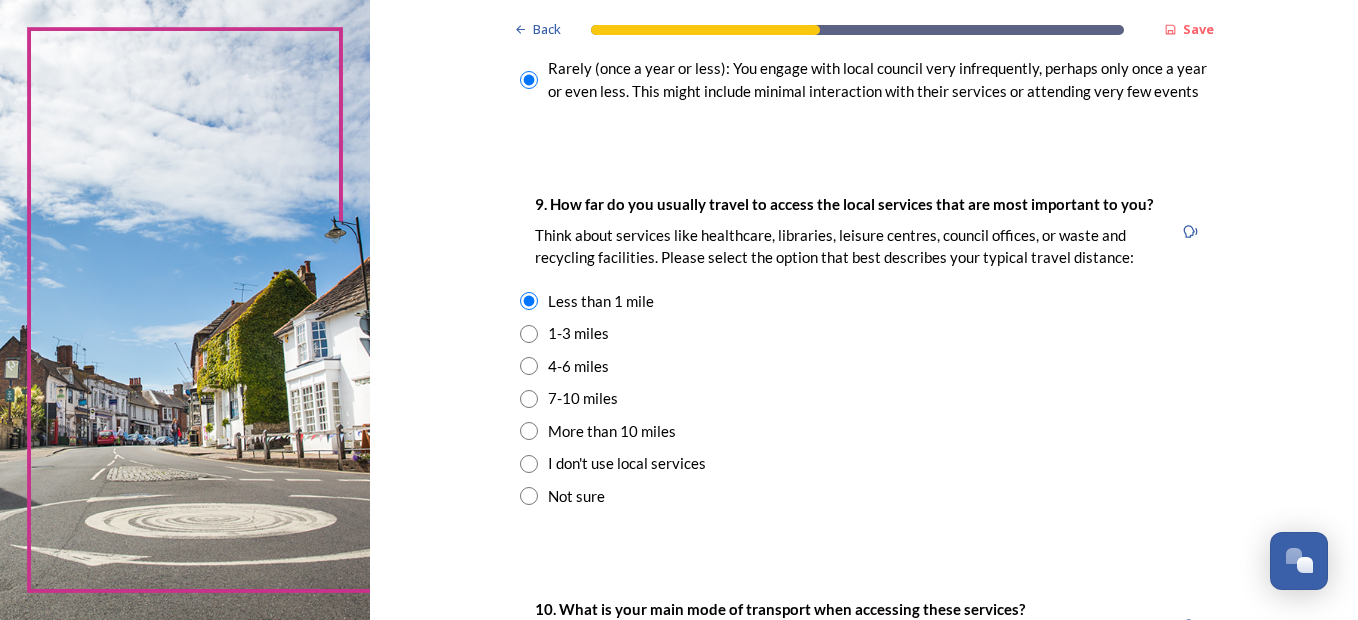 click at bounding box center (529, 464) 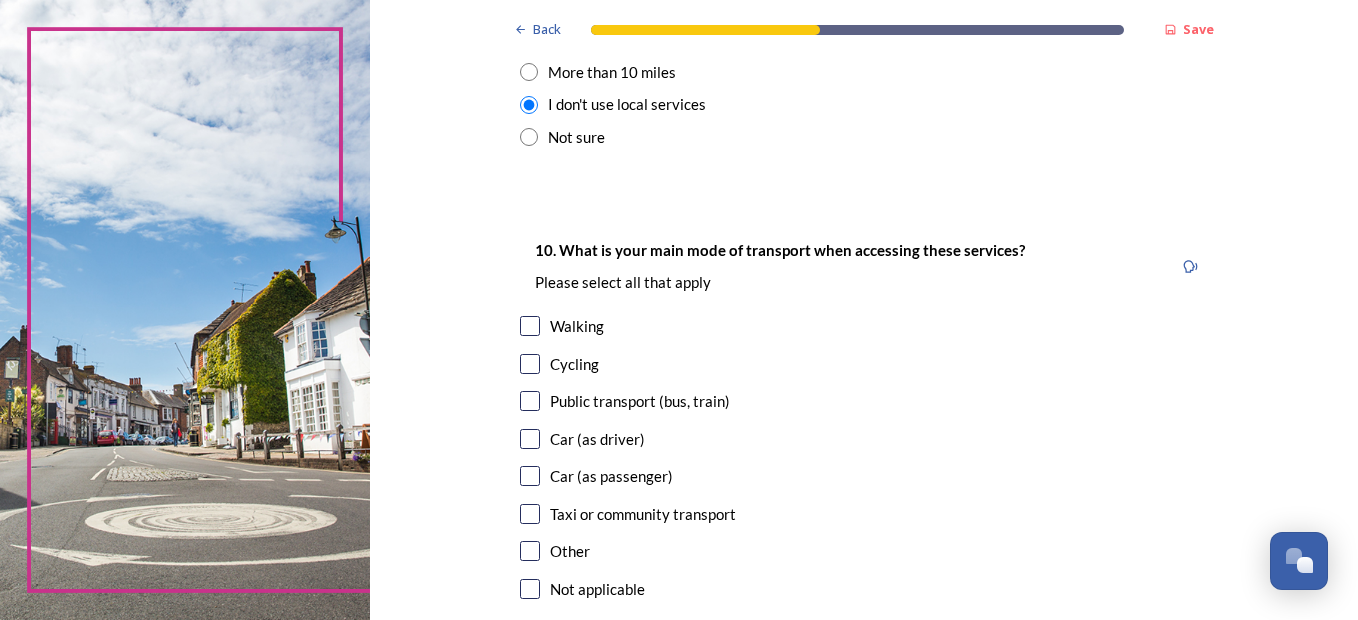 scroll, scrollTop: 1733, scrollLeft: 0, axis: vertical 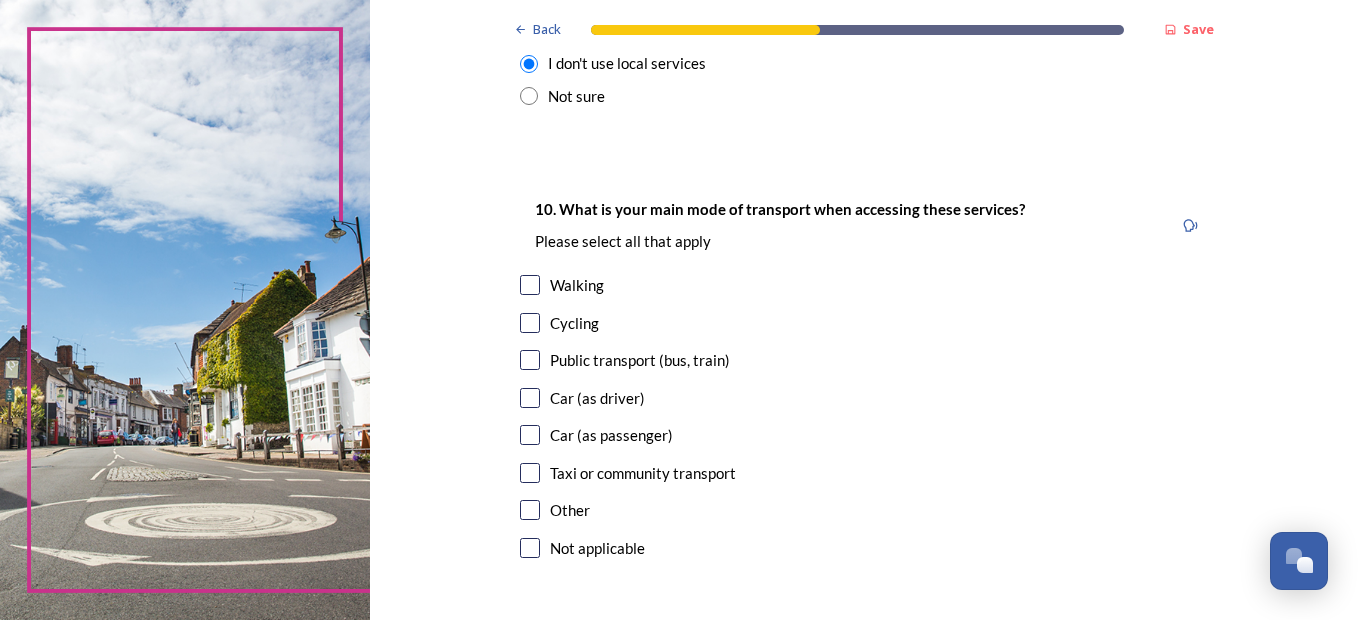 click at bounding box center (530, 398) 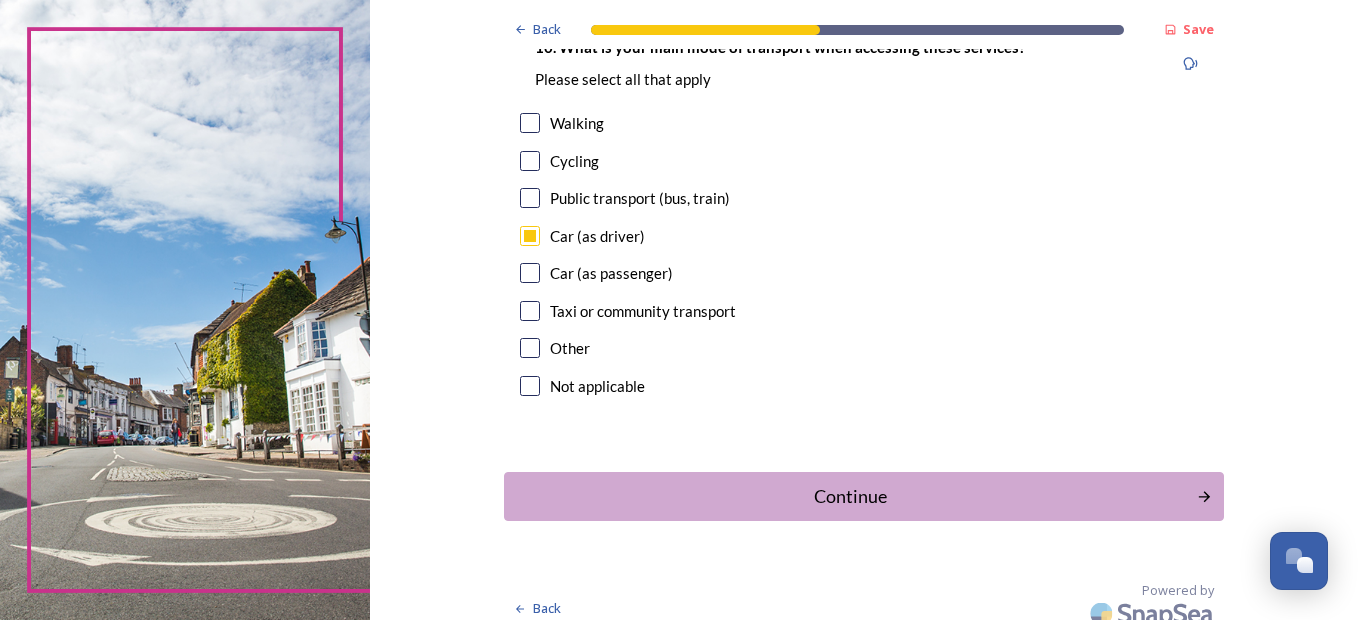 scroll, scrollTop: 1912, scrollLeft: 0, axis: vertical 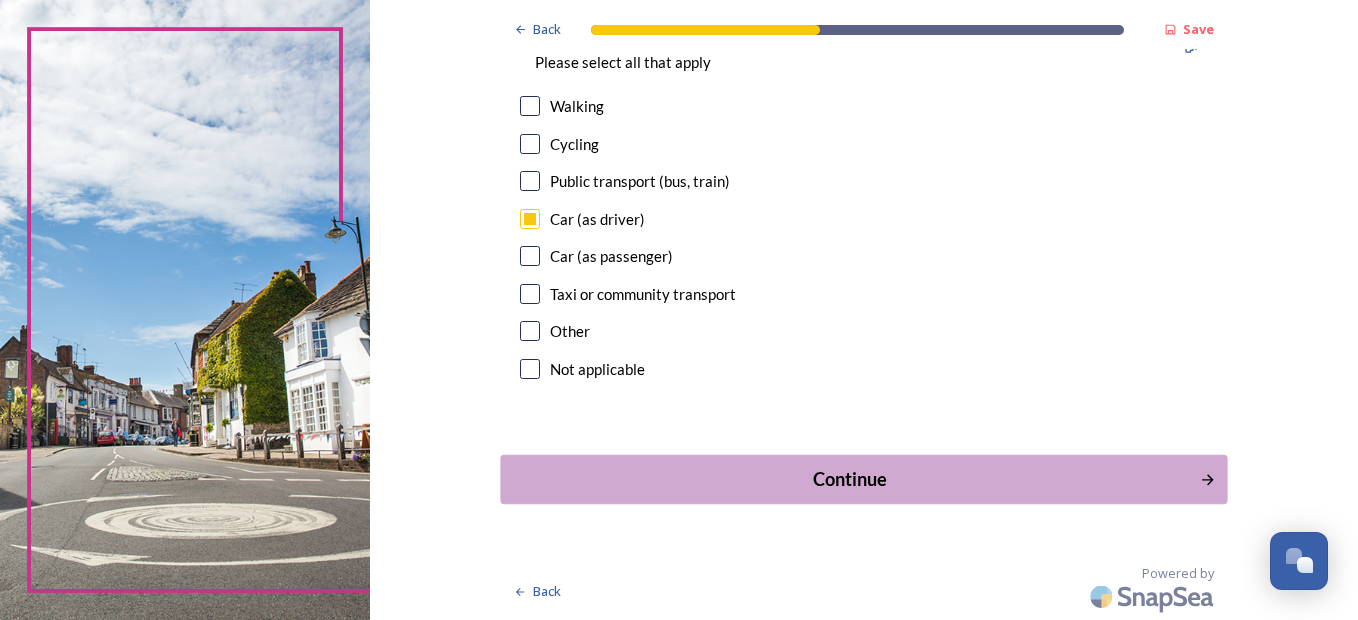 click on "Continue" at bounding box center (850, 479) 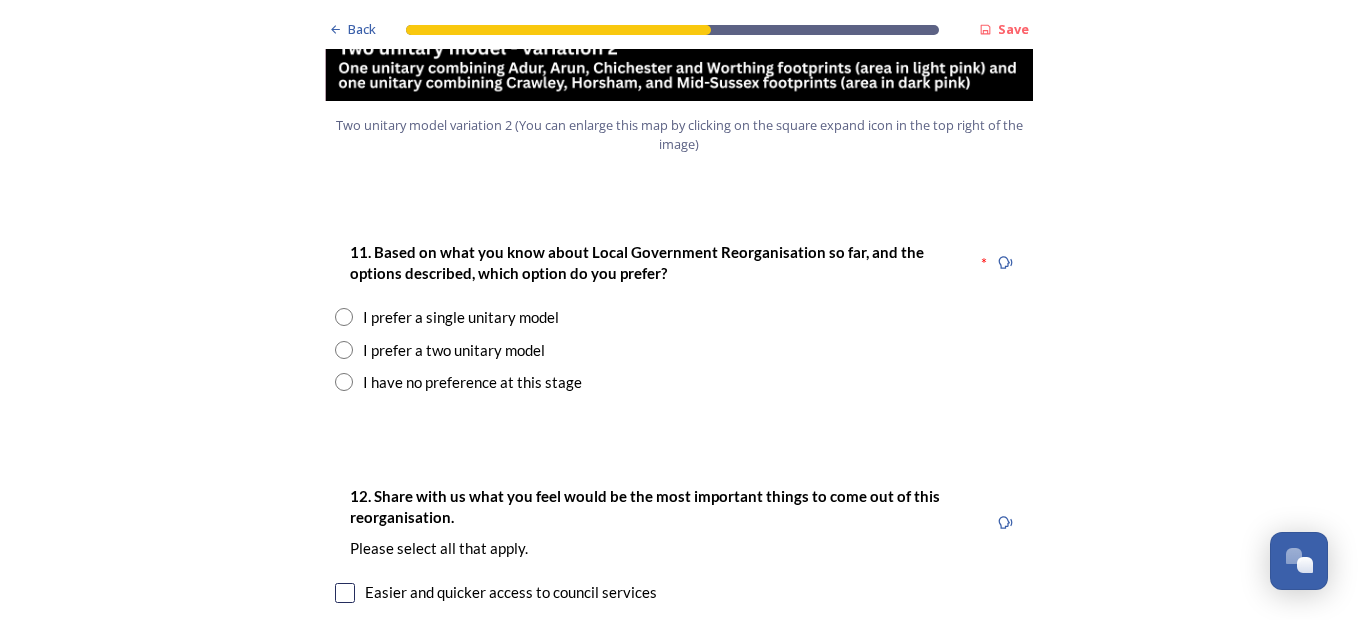 scroll, scrollTop: 2600, scrollLeft: 0, axis: vertical 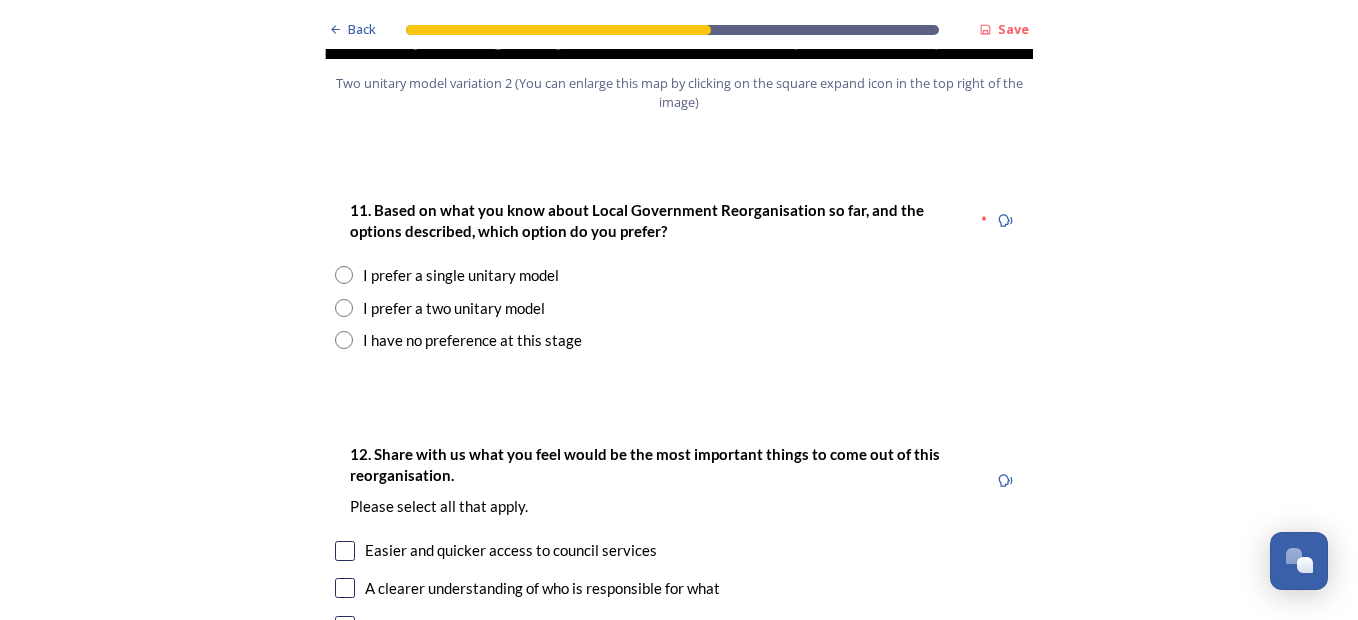 click on "11. Based on what you know about Local Government Reorganisation so far, and the options described, which option do you prefer? * I prefer a single unitary model I prefer a two unitary model I have no preference at this stage" at bounding box center [679, 275] 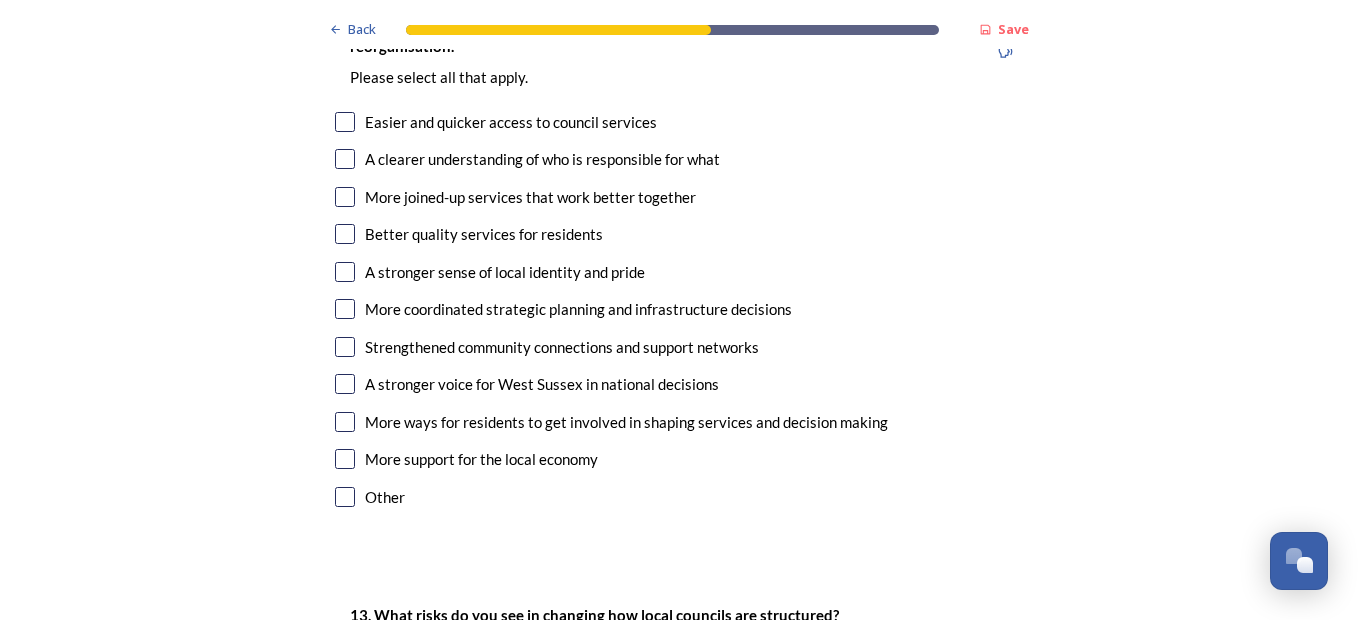 scroll, scrollTop: 3467, scrollLeft: 0, axis: vertical 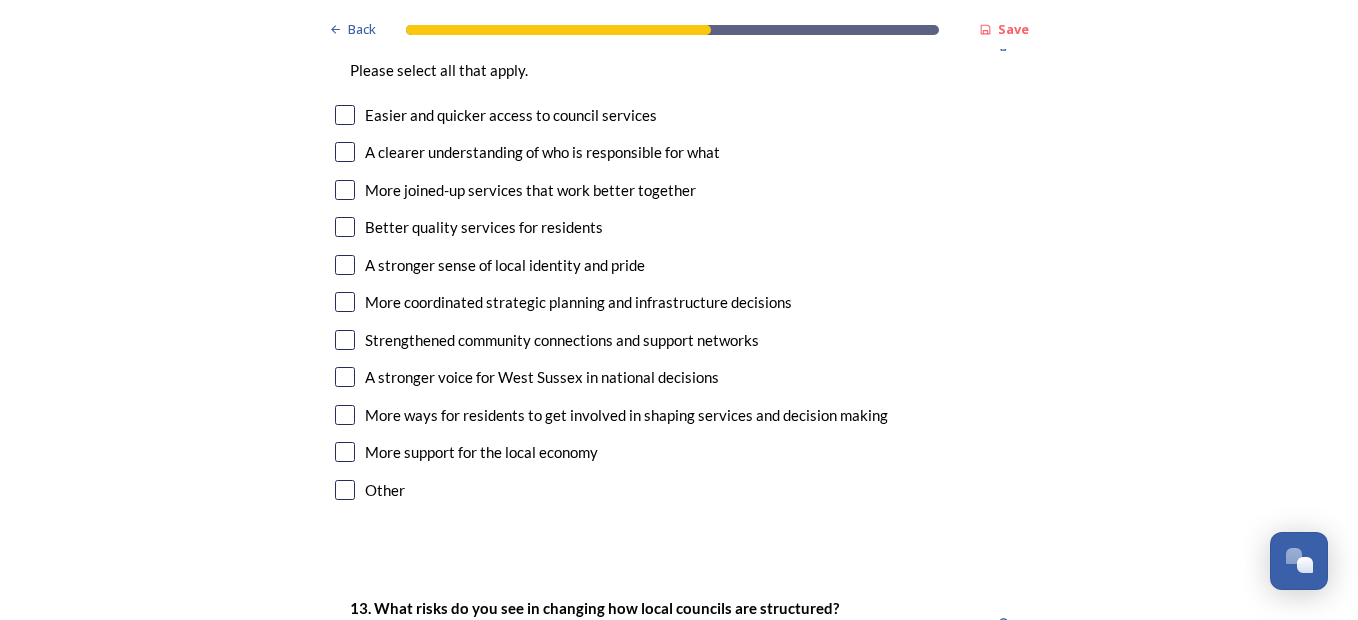 click at bounding box center [345, 452] 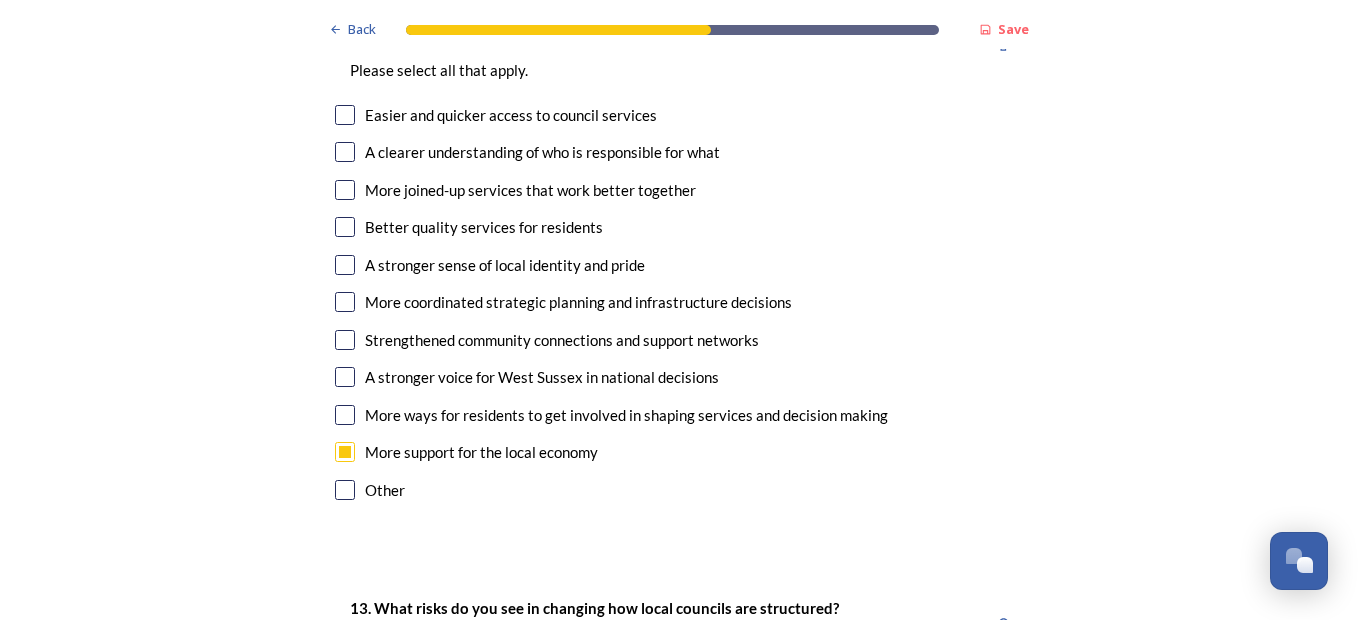 click at bounding box center [345, 377] 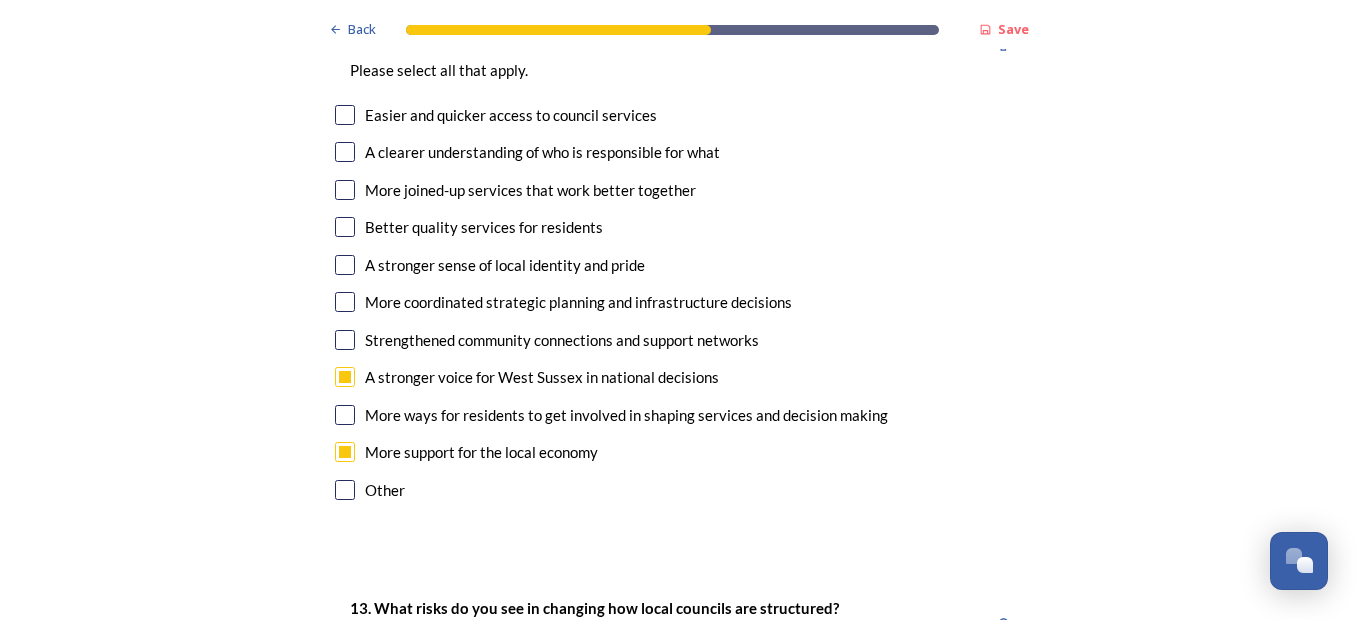 click on "More coordinated strategic planning and infrastructure decisions" at bounding box center [679, 302] 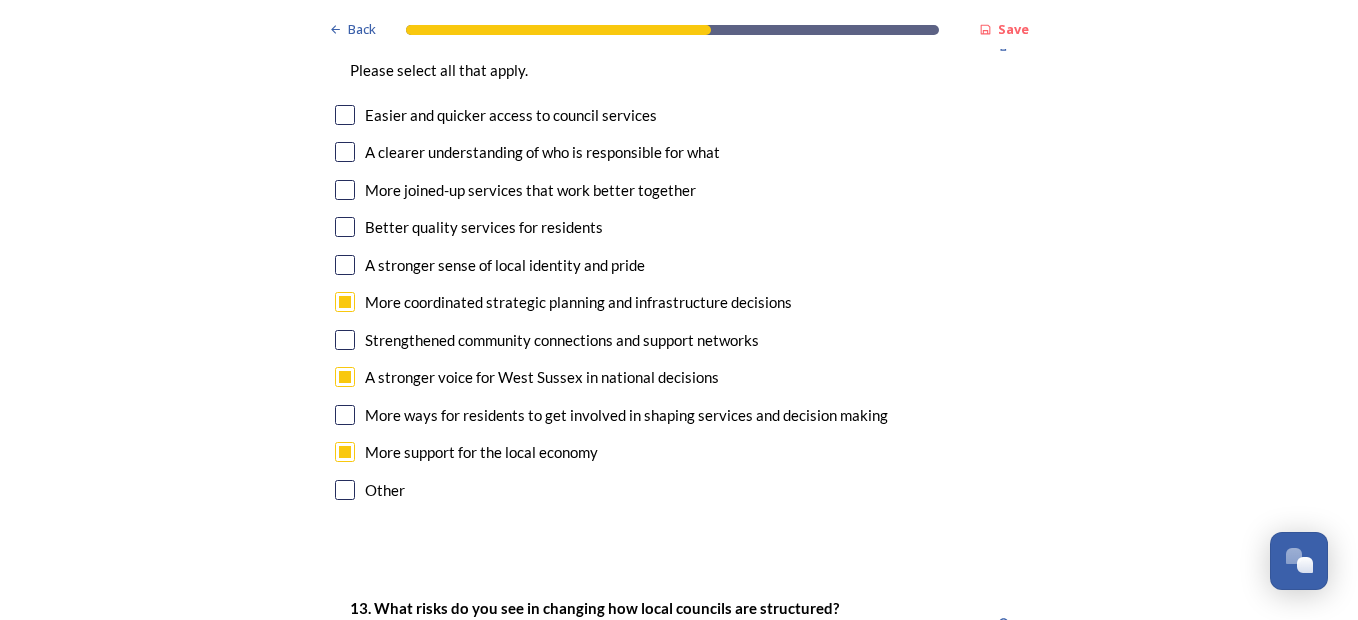 checkbox on "true" 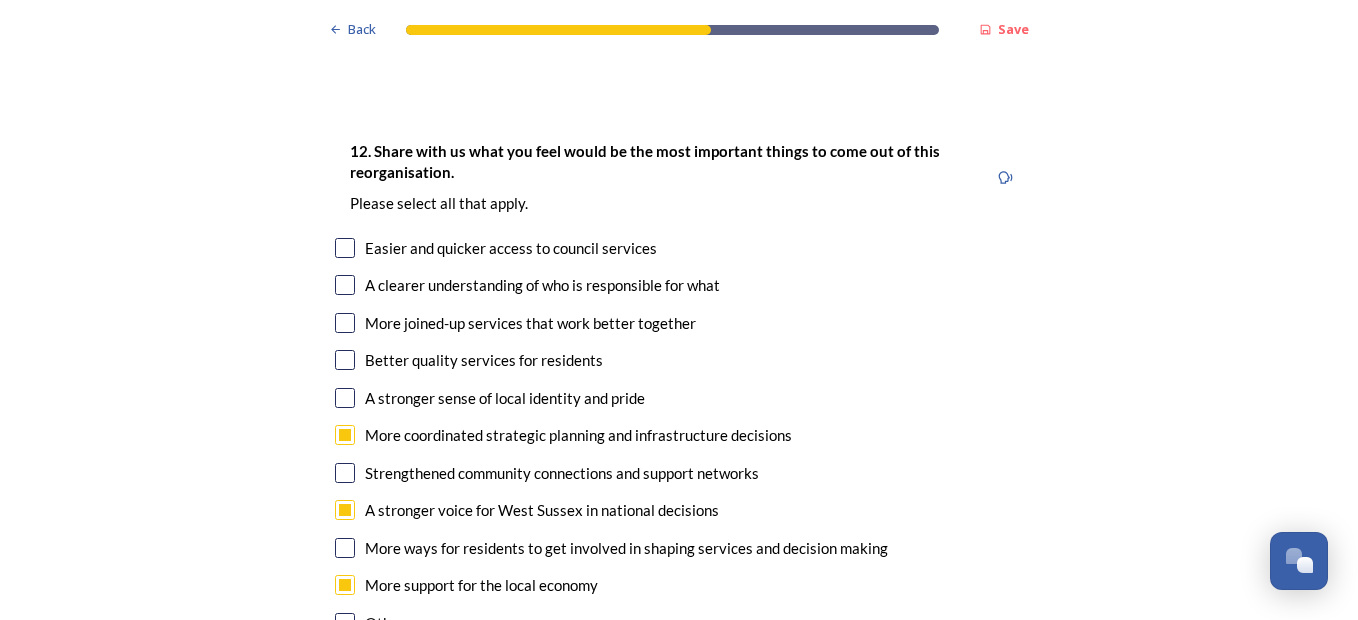 scroll, scrollTop: 3333, scrollLeft: 0, axis: vertical 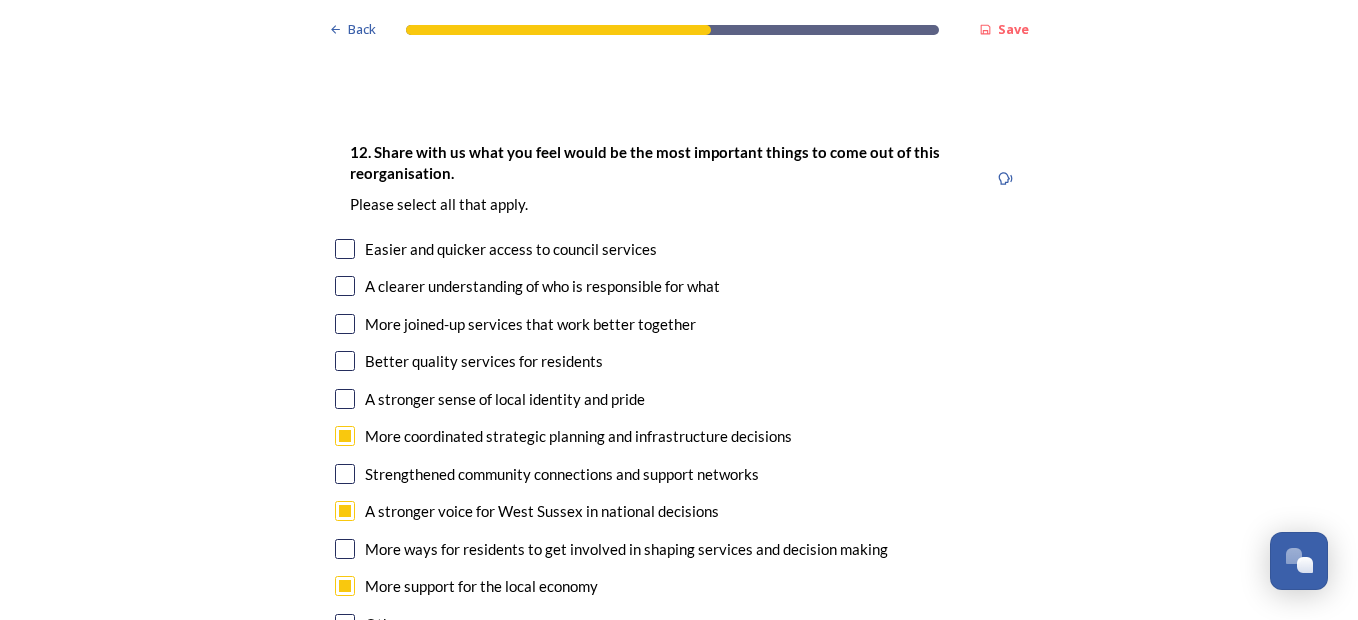 click on "12. Share with us what you feel would be the most important things to come out of this reorganisation. Please select all that apply. Easier and quicker access to council services A clearer understanding of who is responsible for what More joined-up services that work better together Better quality services for residents A stronger sense of local identity and pride More coordinated strategic planning and infrastructure decisions  Strengthened community connections and support networks A stronger voice for [GEOGRAPHIC_DATA] in national decisions More ways for residents to get involved in shaping services and decision making More support for the local economy Other" at bounding box center (679, 390) 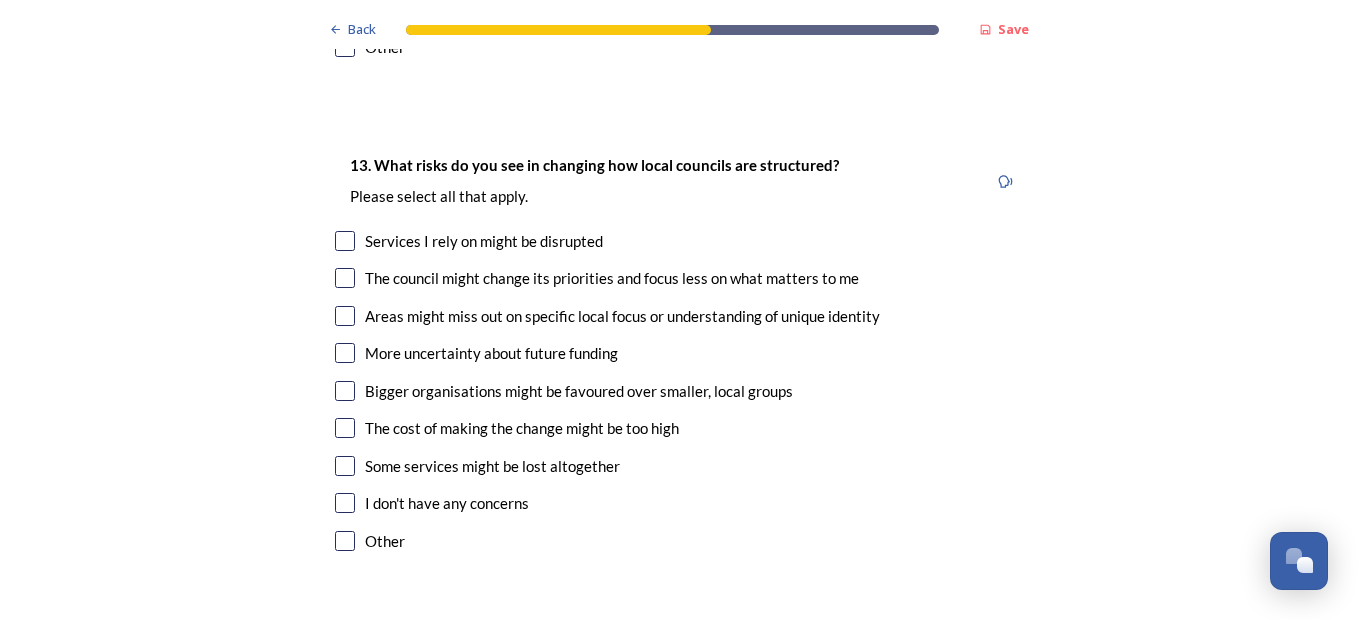 scroll, scrollTop: 3933, scrollLeft: 0, axis: vertical 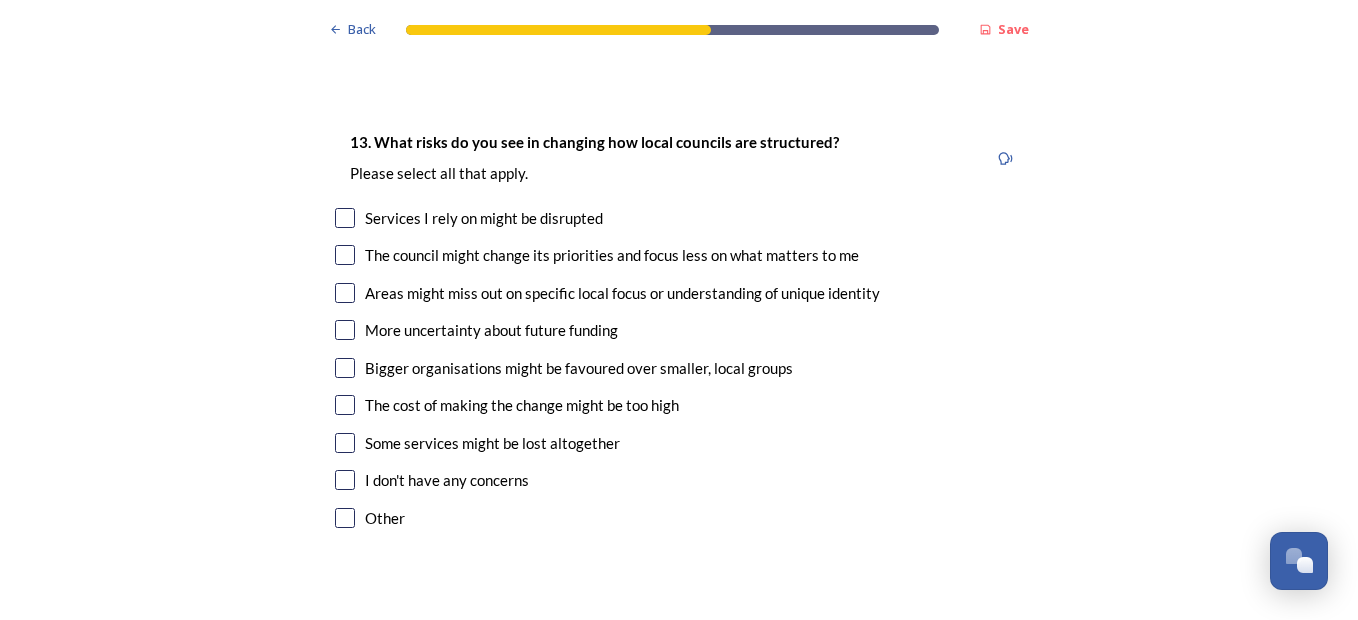 click at bounding box center (345, 255) 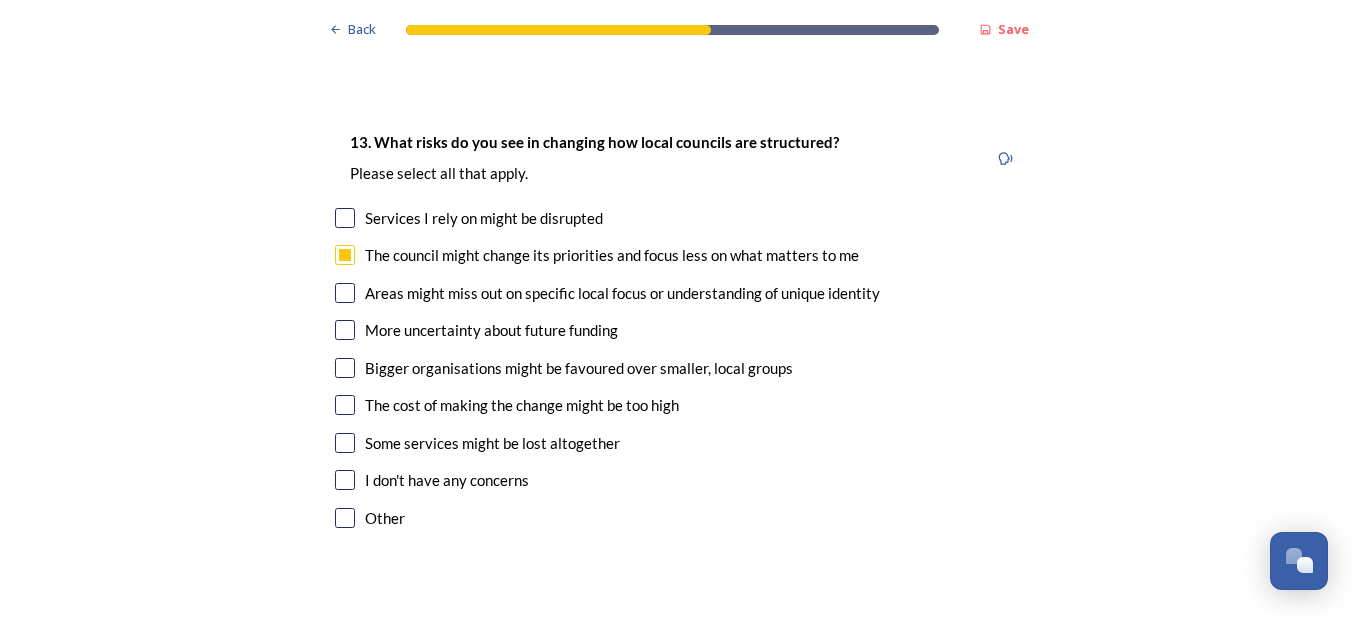 click at bounding box center [345, 330] 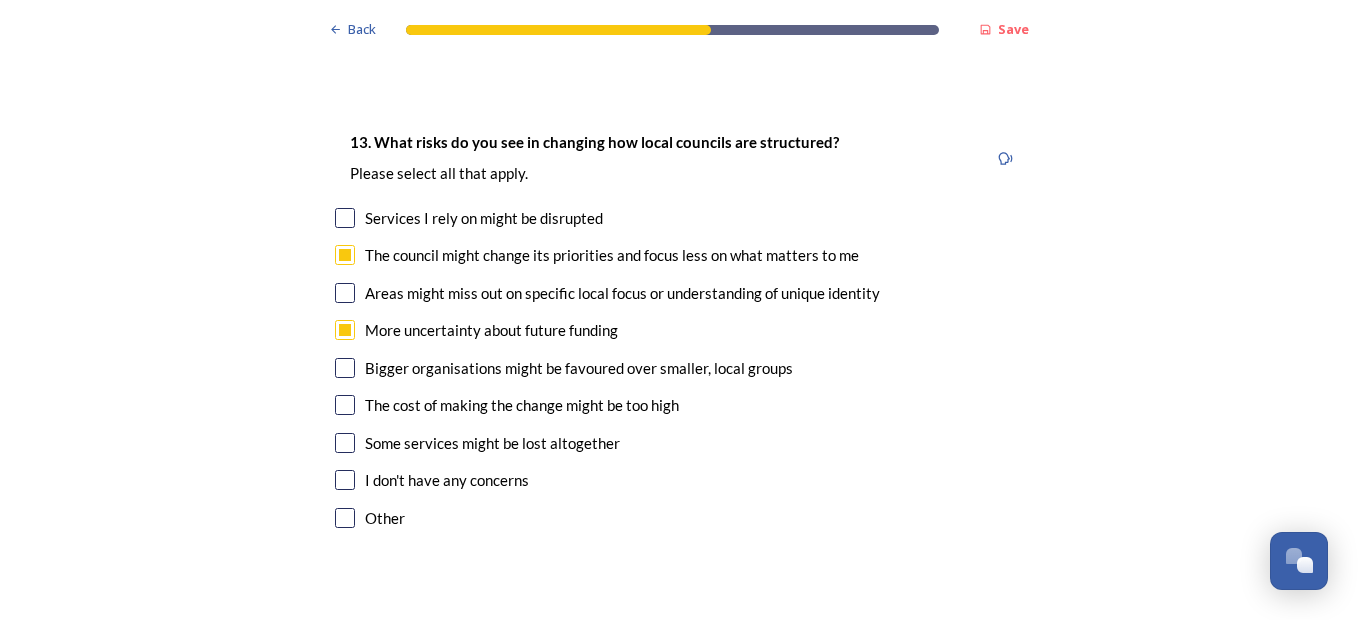 click at bounding box center [345, 405] 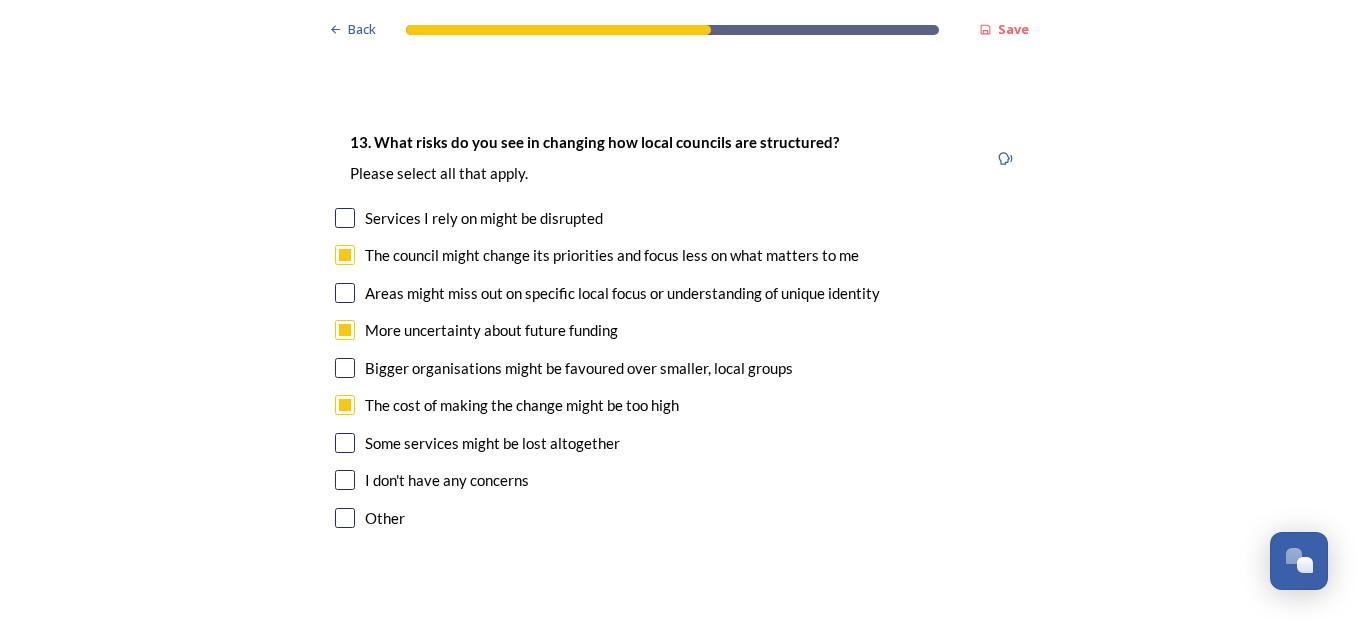 click at bounding box center (345, 368) 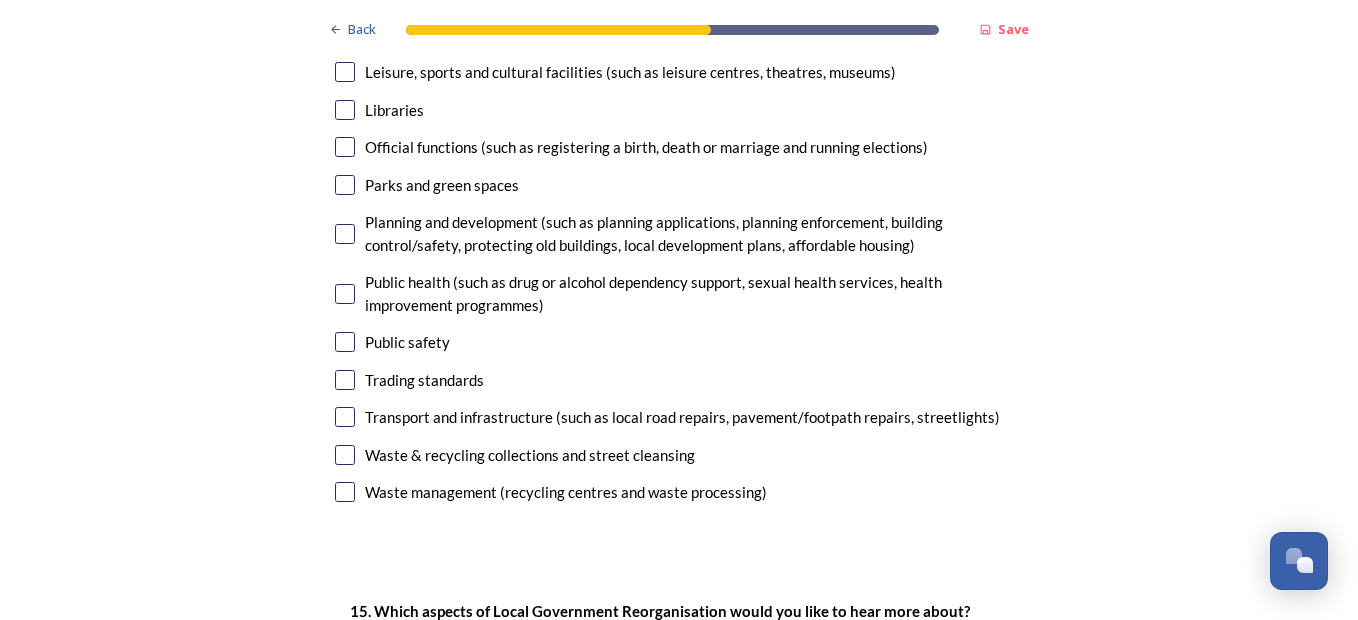 scroll, scrollTop: 5000, scrollLeft: 0, axis: vertical 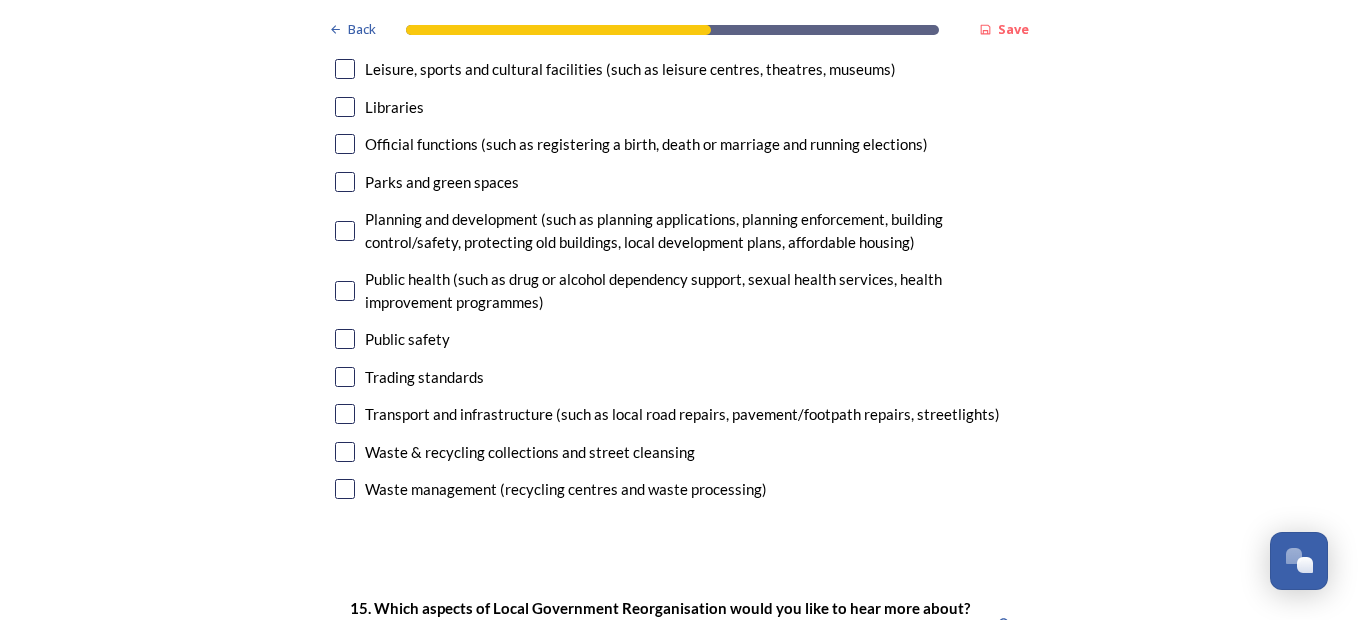 click at bounding box center (345, 452) 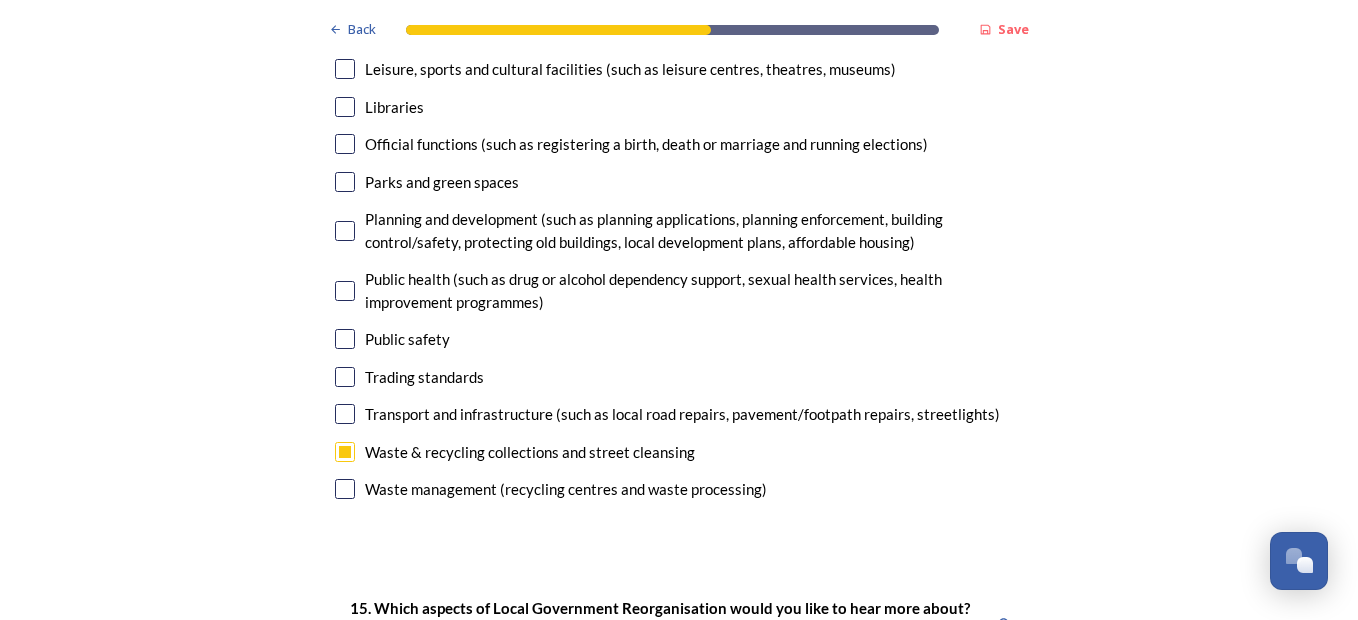 click at bounding box center [345, 489] 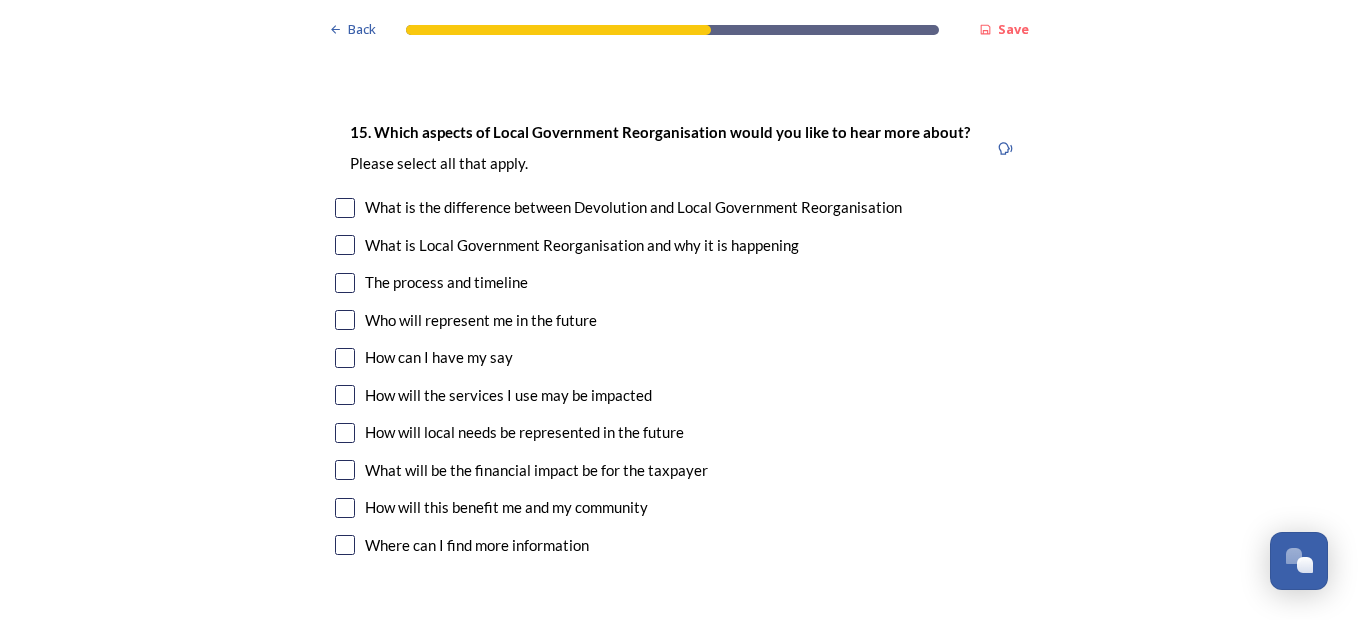 scroll, scrollTop: 5467, scrollLeft: 0, axis: vertical 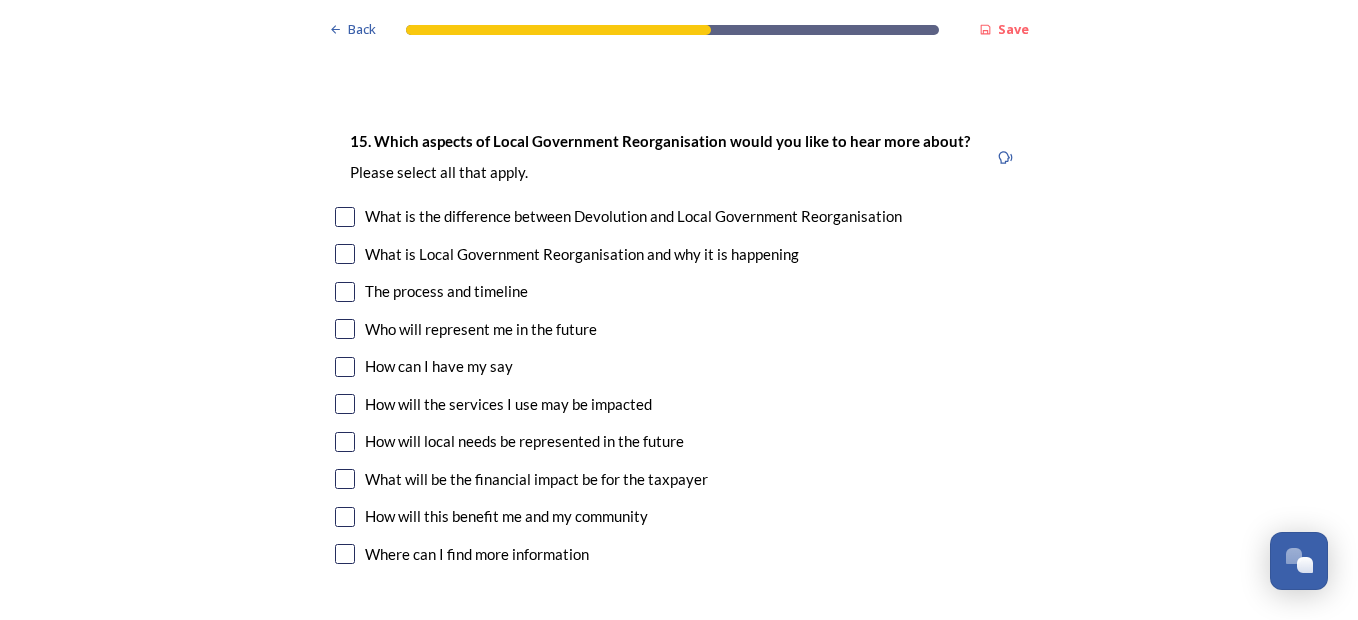 click at bounding box center [345, 217] 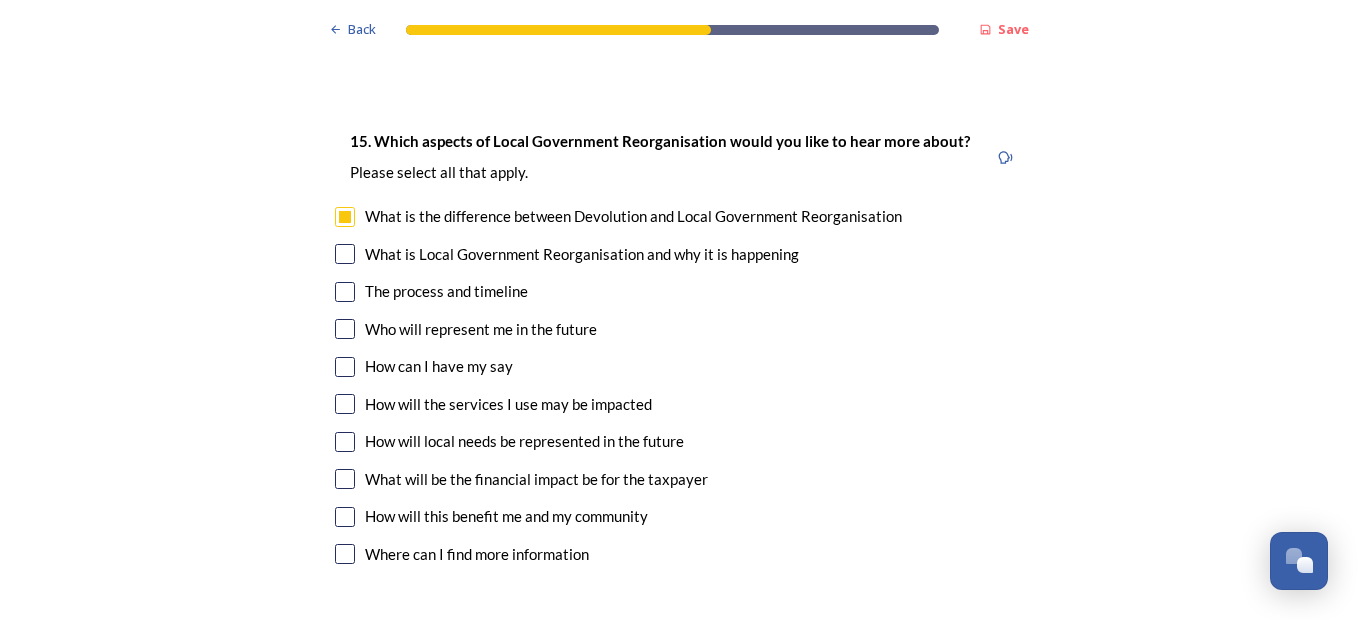 click on "15. Which aspects of Local Government Reorganisation would you like to hear more about? ﻿Please select all that apply.   What is the difference between Devolution and Local Government Reorganisation What is Local Government Reorganisation and why it is happening The process and timeline Who will represent me in the future How can I have my say How will the services I use may be impacted How will local needs be represented in the future What will be the financial impact be for the taxpayer How will this benefit me and my community Where can I find more information" at bounding box center (679, 350) 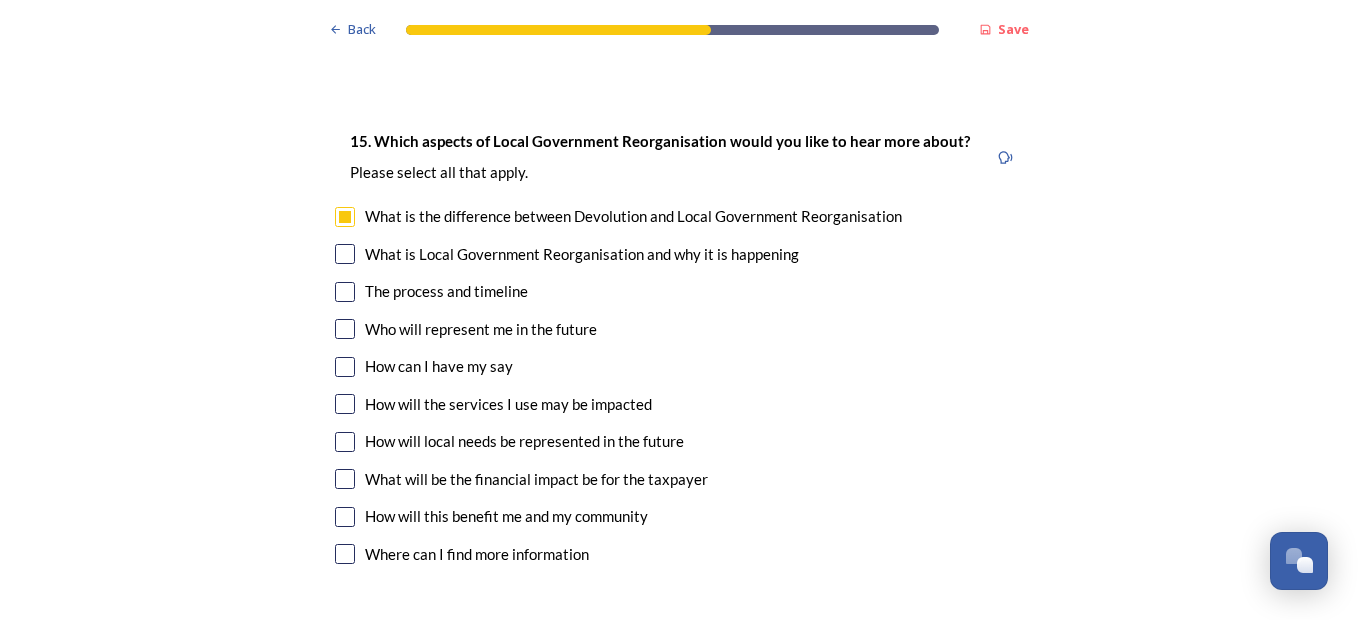 click at bounding box center (345, 254) 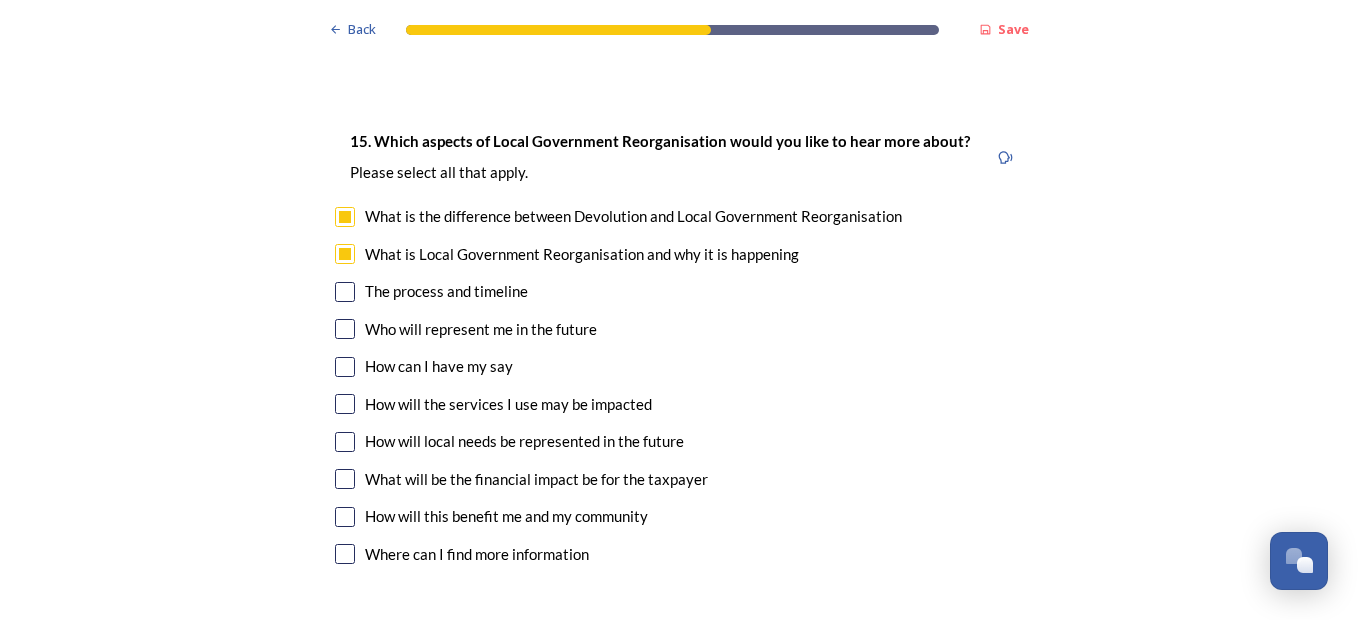 click at bounding box center (345, 404) 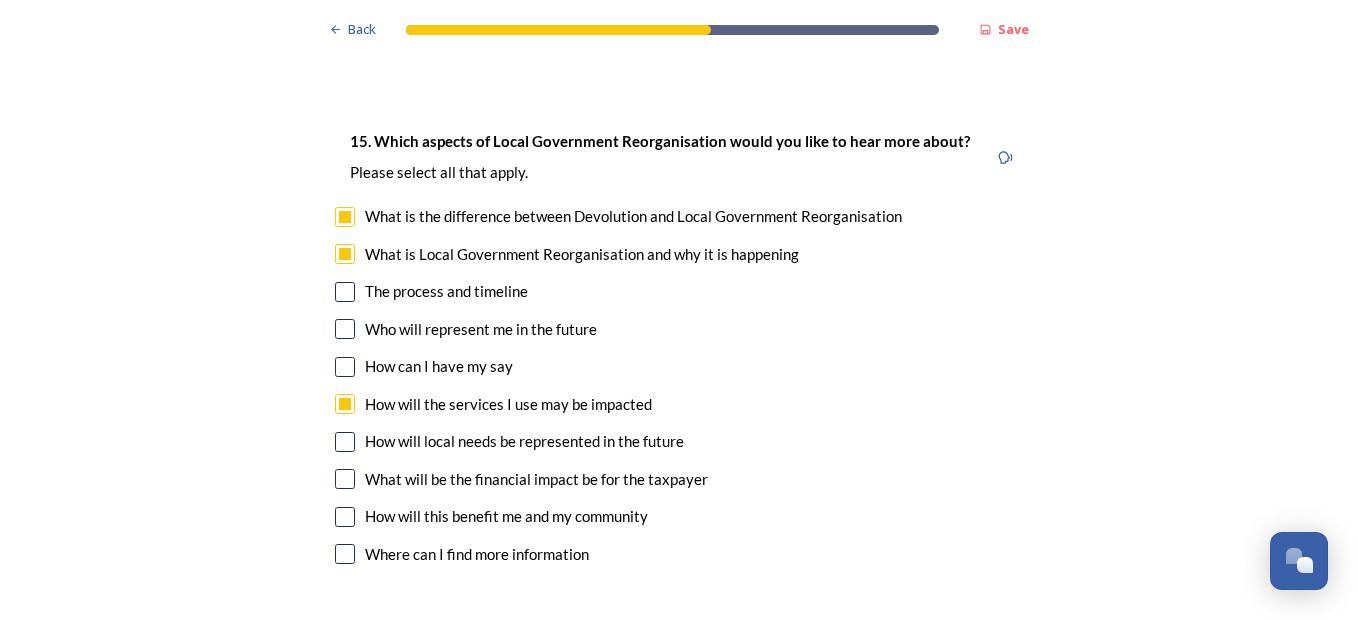 click at bounding box center [345, 442] 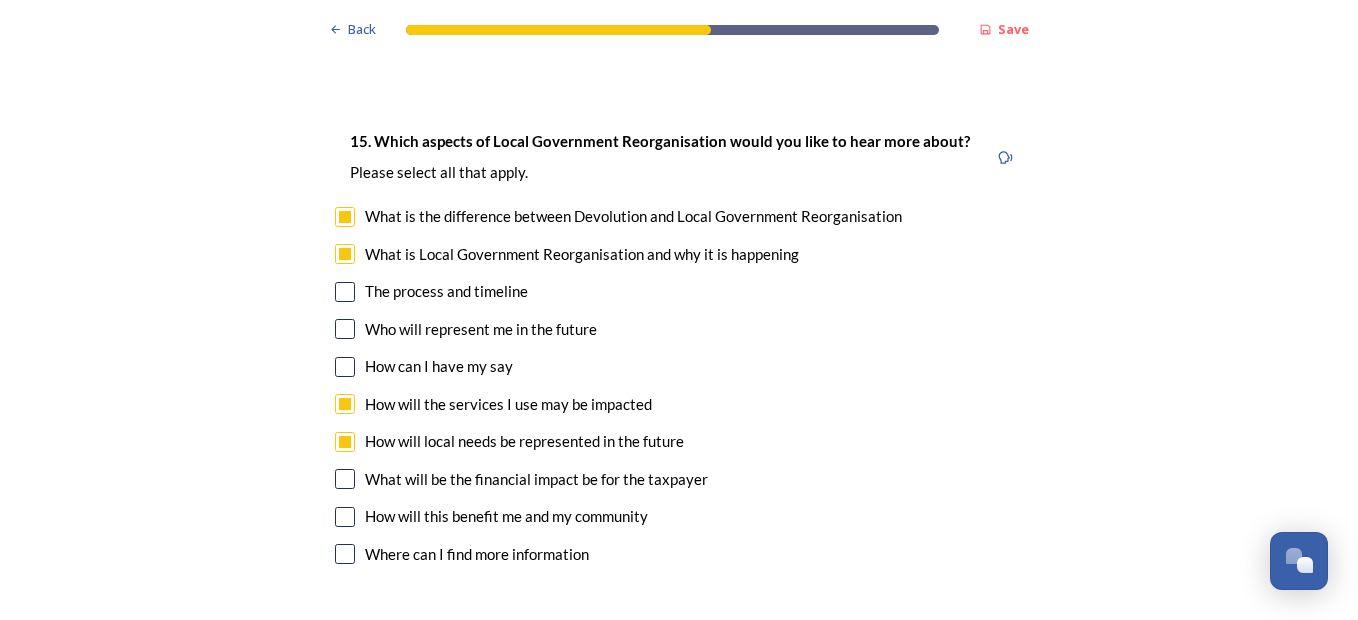 click at bounding box center (345, 479) 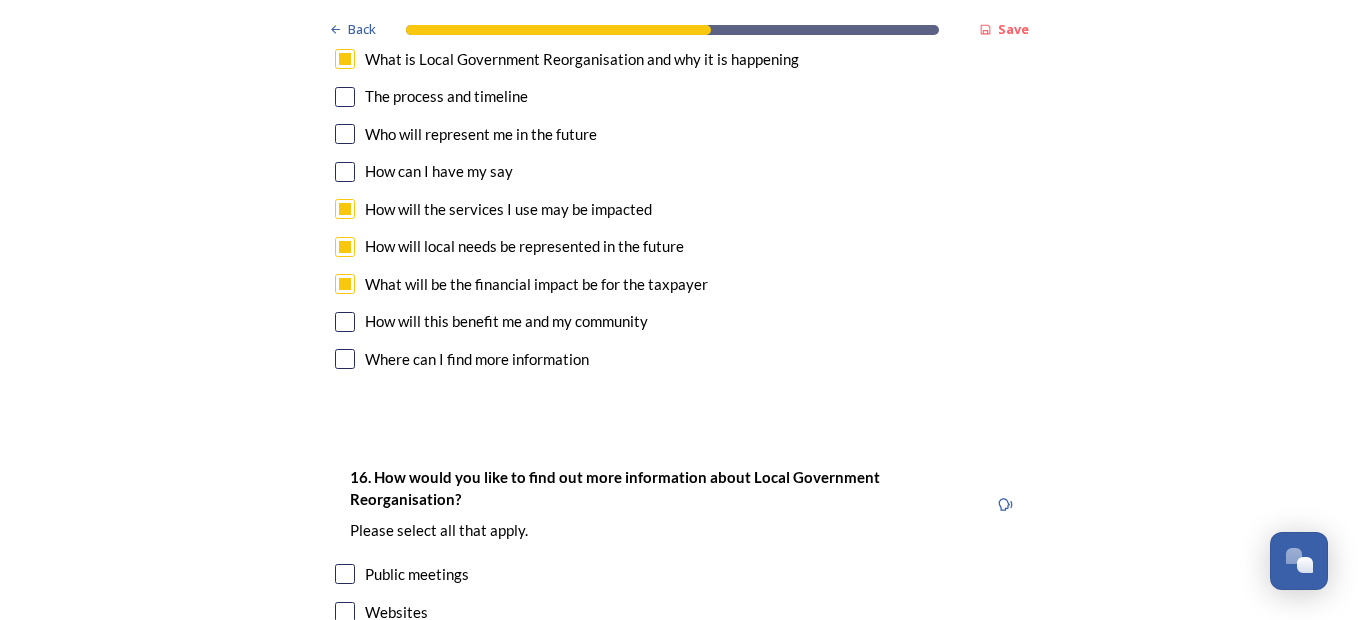 scroll, scrollTop: 5667, scrollLeft: 0, axis: vertical 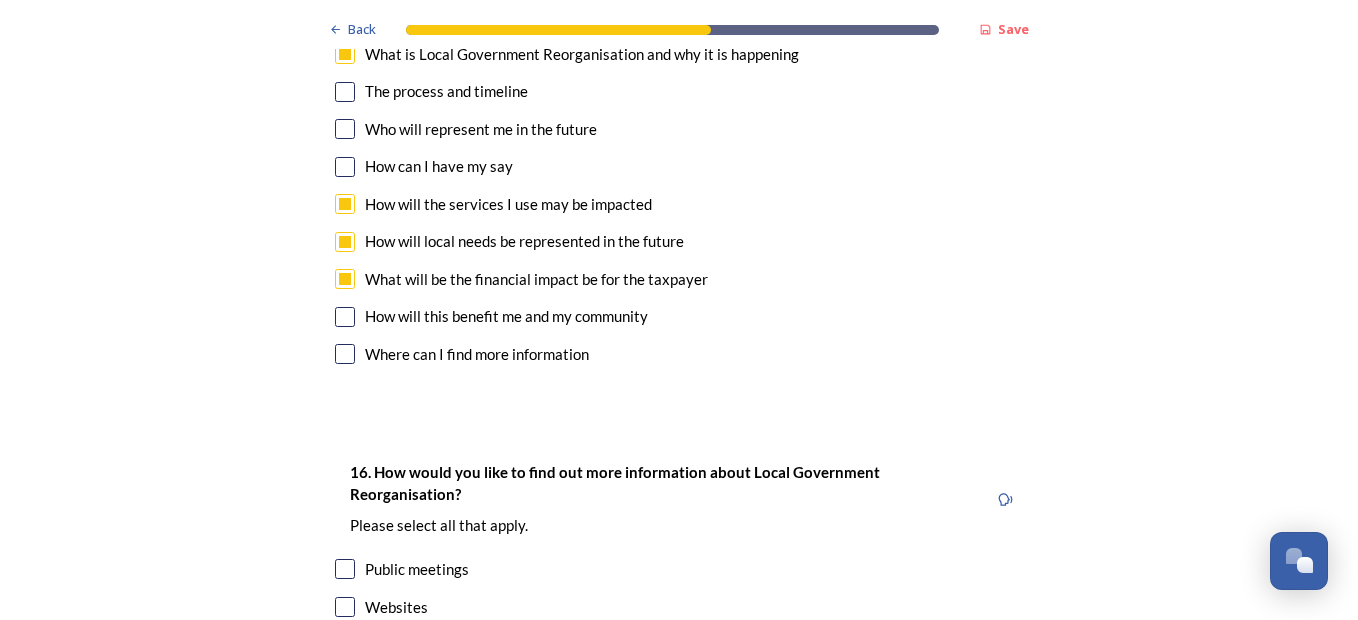 click at bounding box center [345, 317] 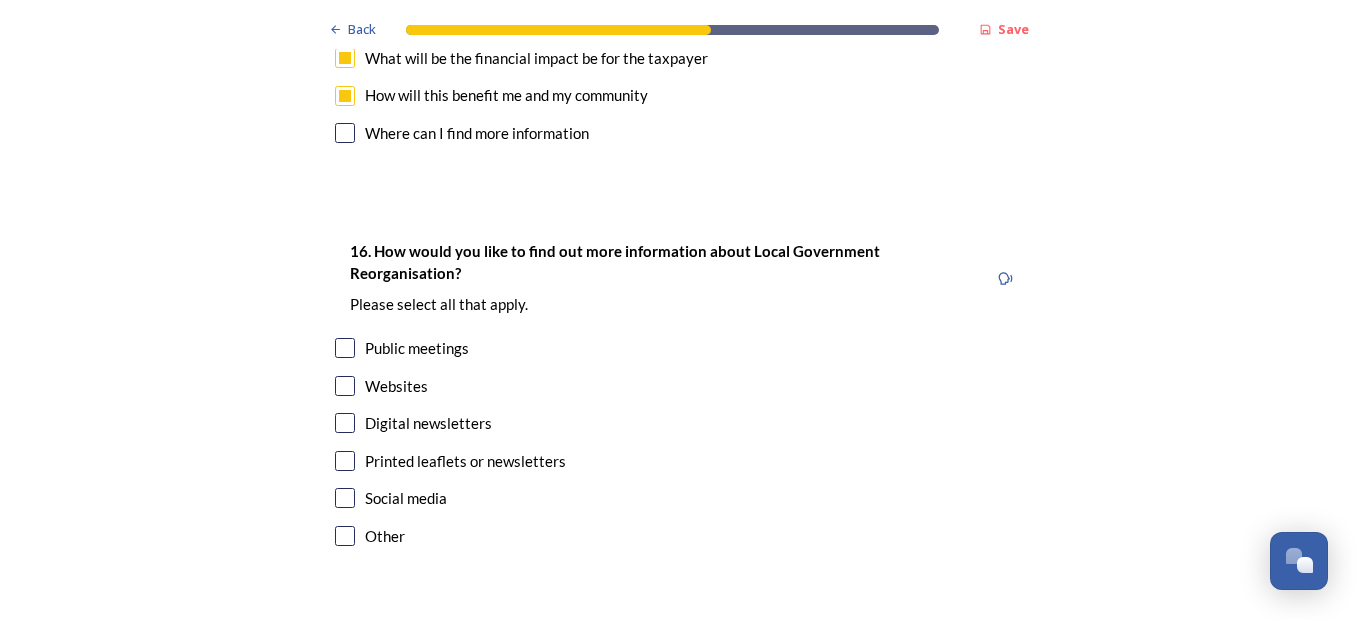 scroll, scrollTop: 5933, scrollLeft: 0, axis: vertical 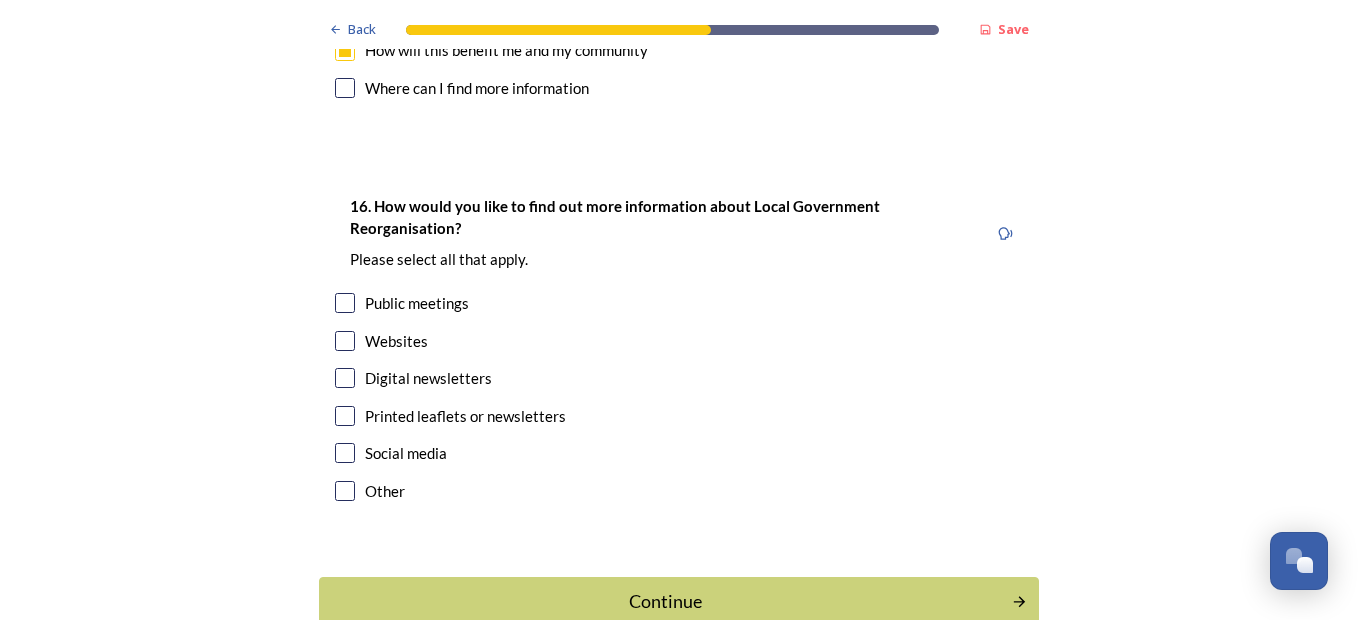 click at bounding box center (345, 341) 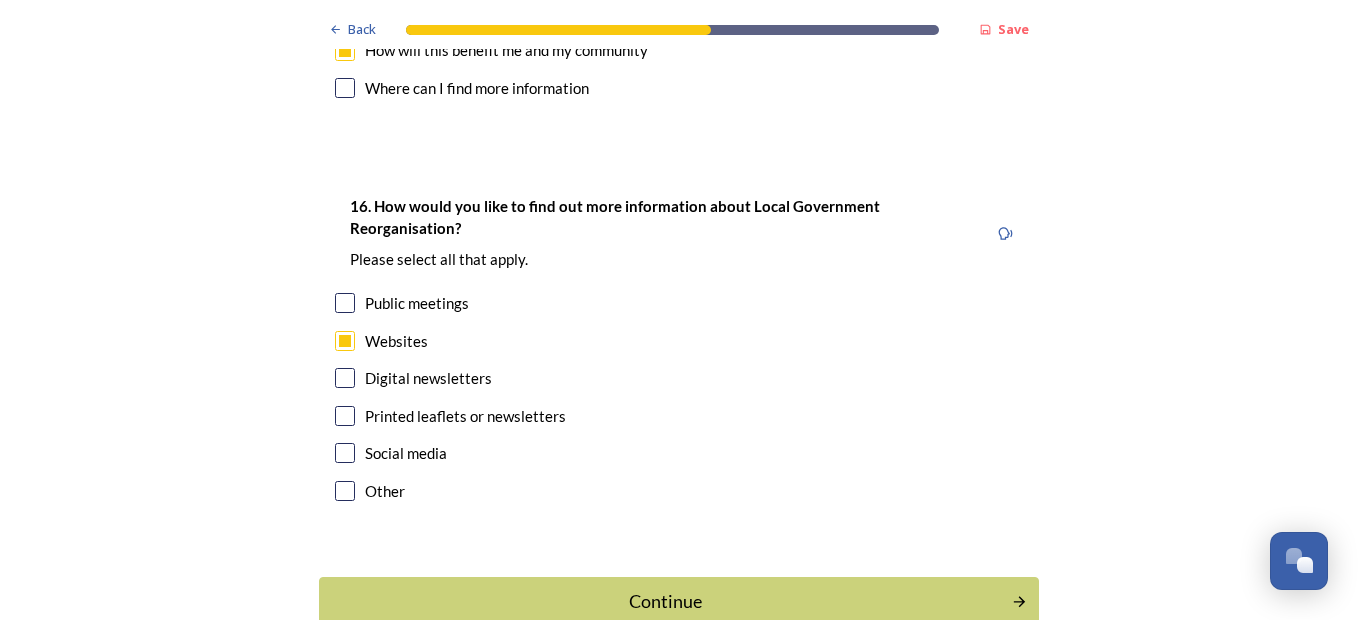 scroll, scrollTop: 5996, scrollLeft: 0, axis: vertical 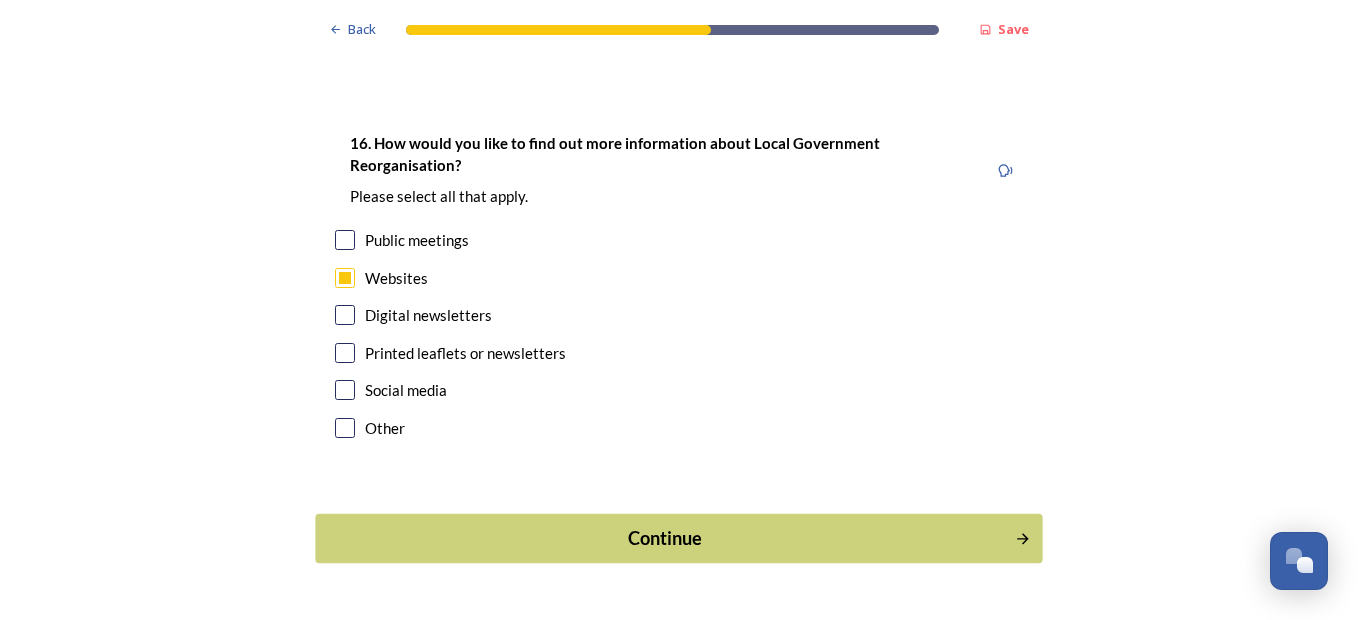 click on "Continue" at bounding box center (665, 538) 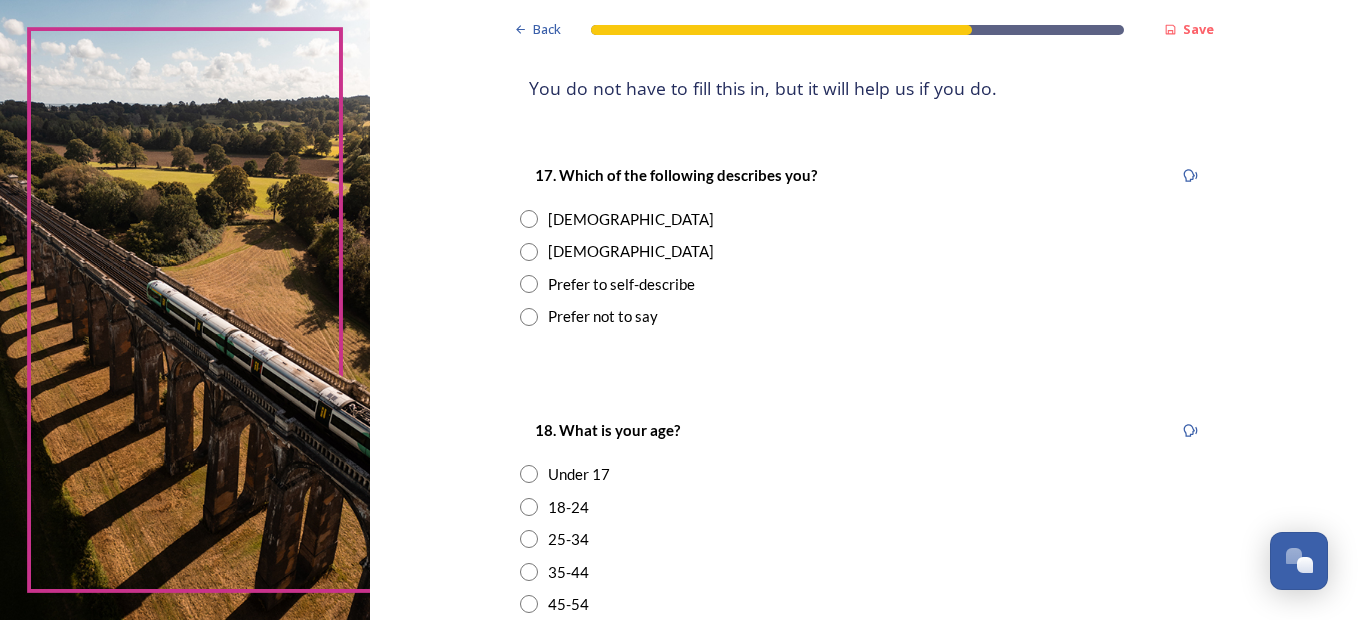 scroll, scrollTop: 267, scrollLeft: 0, axis: vertical 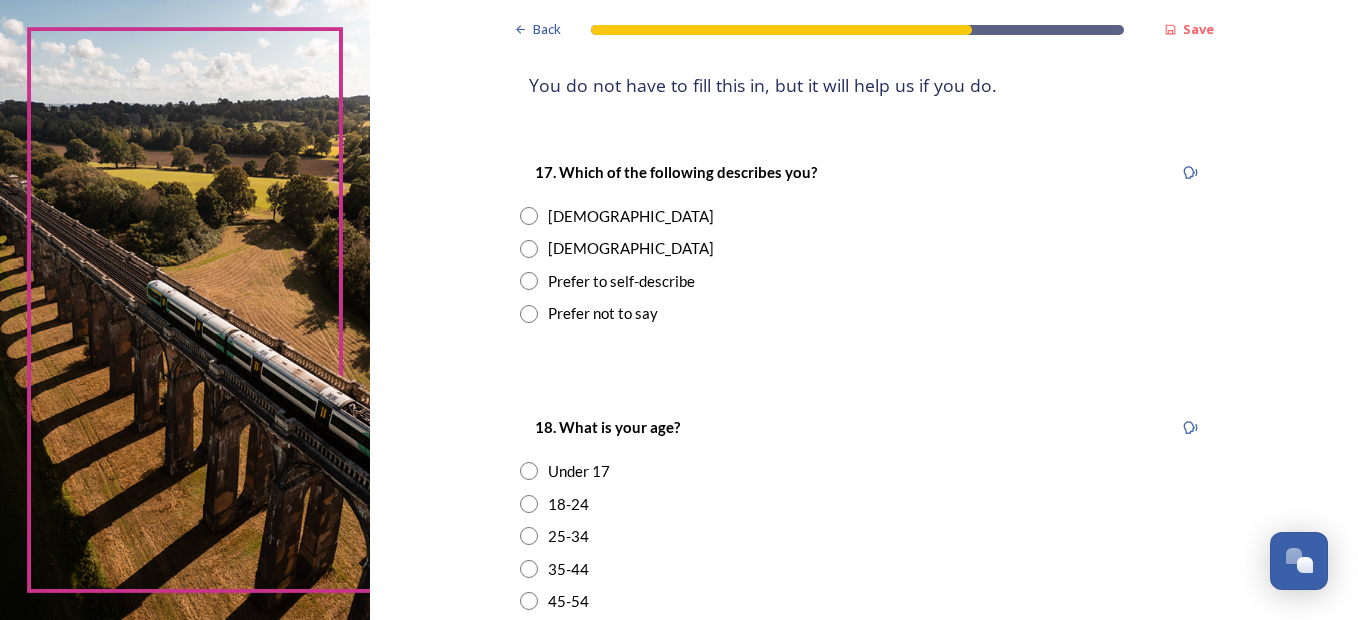 click on "17. Which of the following describes you?  [DEMOGRAPHIC_DATA] [DEMOGRAPHIC_DATA] Prefer to self-describe Prefer not to say" at bounding box center [864, 242] 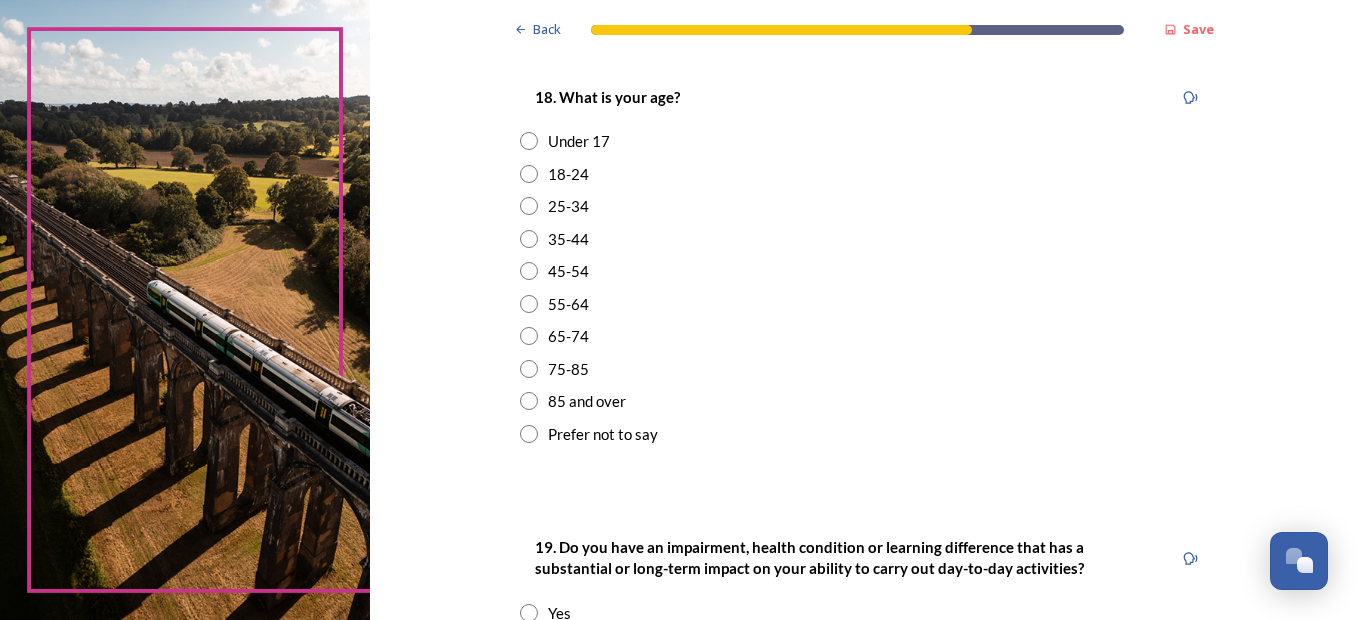 scroll, scrollTop: 600, scrollLeft: 0, axis: vertical 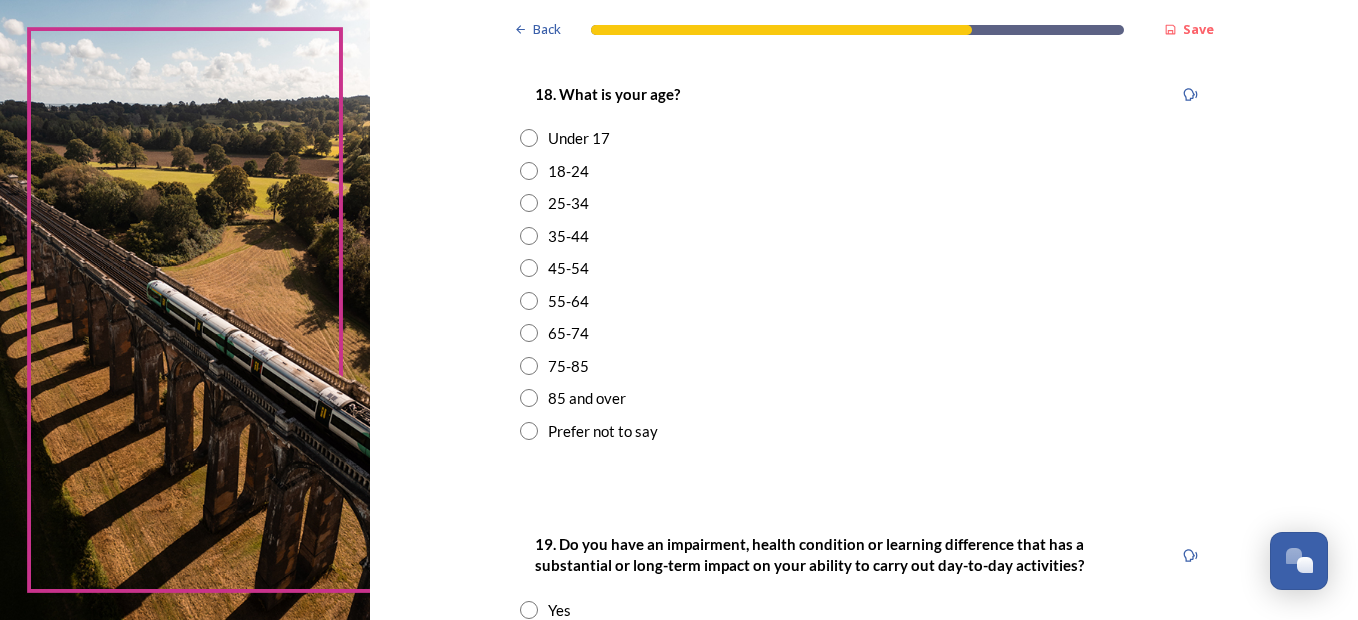 click at bounding box center [529, 333] 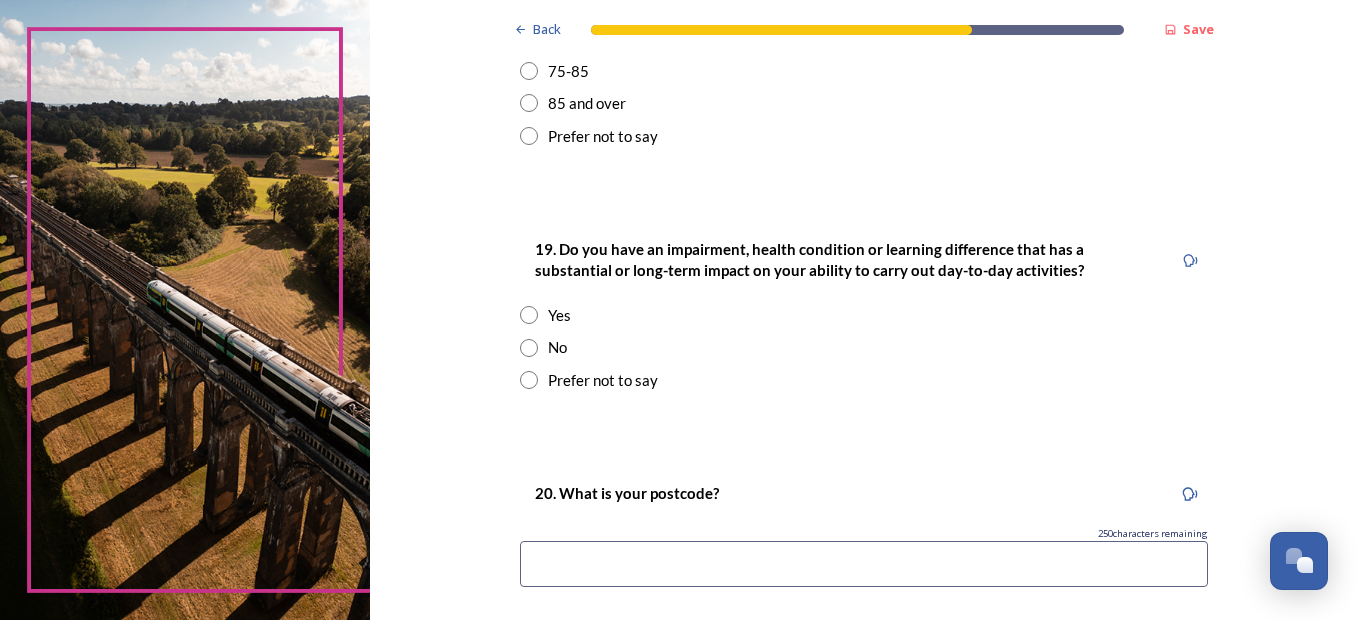 scroll, scrollTop: 933, scrollLeft: 0, axis: vertical 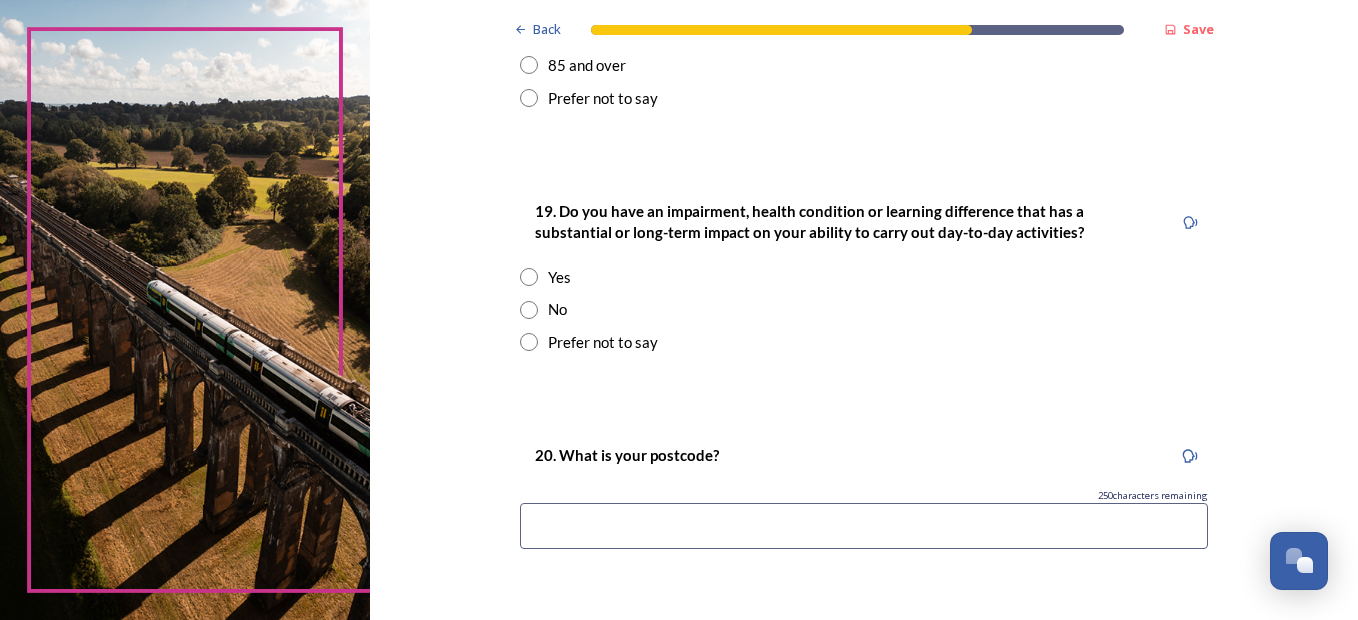 click on "Yes" at bounding box center (864, 277) 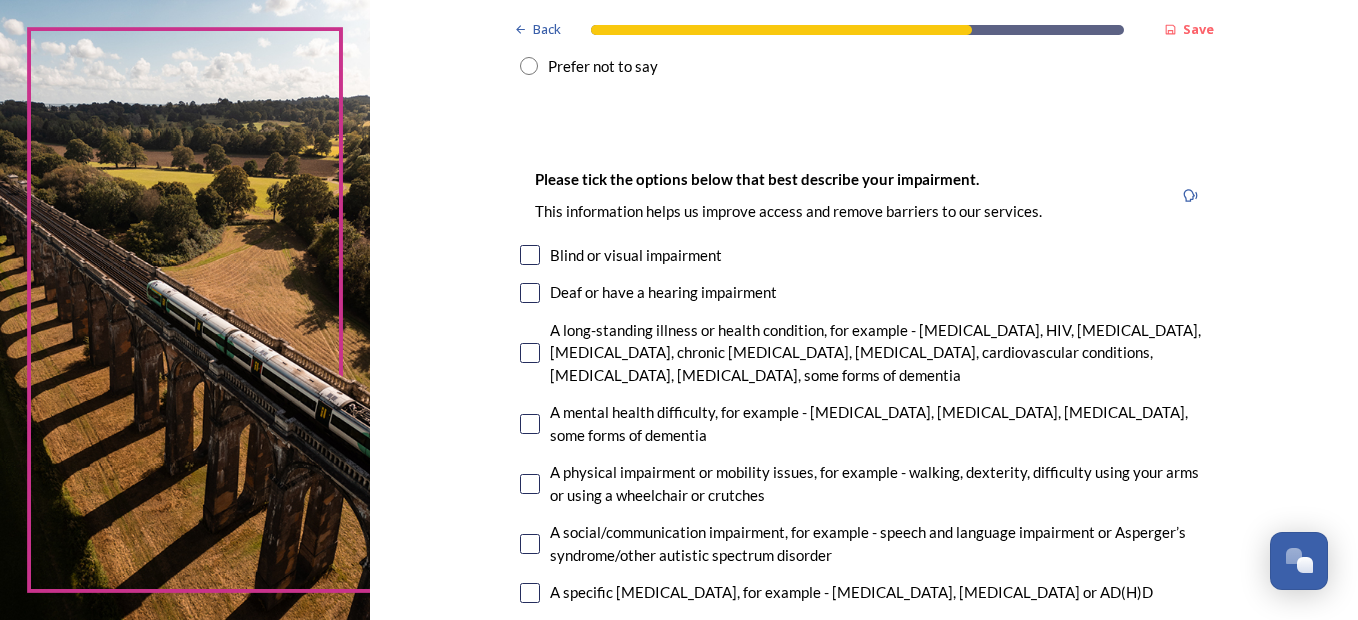 scroll, scrollTop: 1267, scrollLeft: 0, axis: vertical 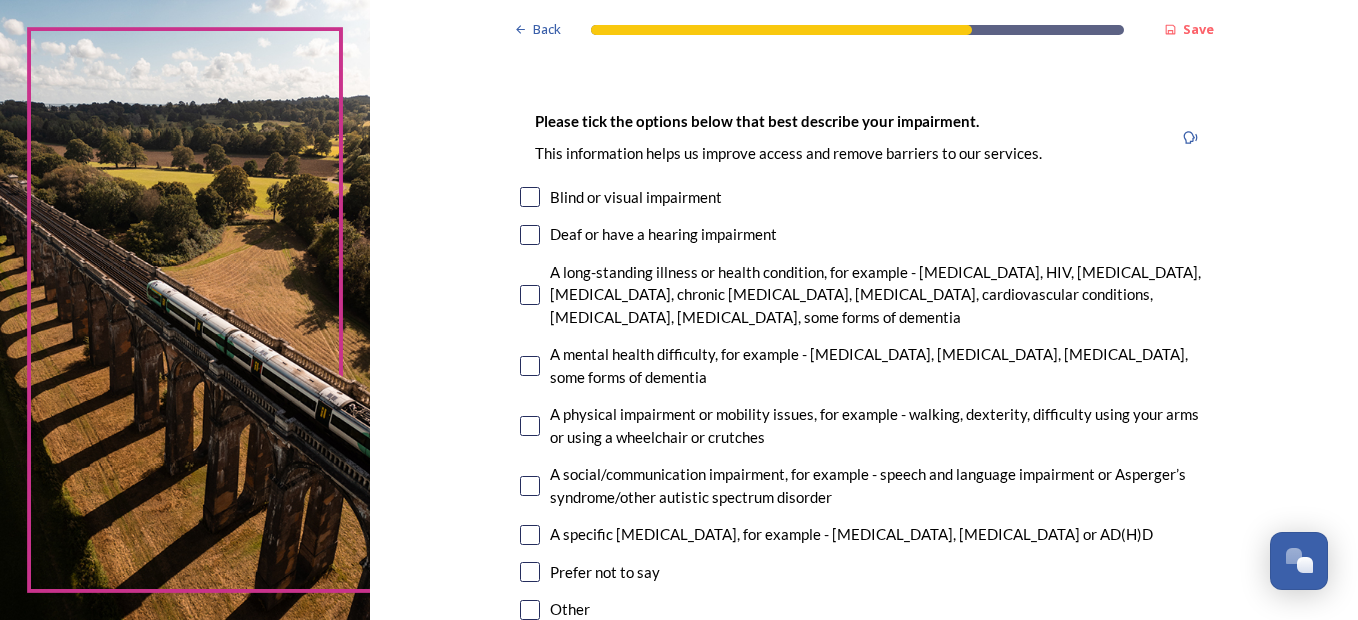 click at bounding box center (530, 426) 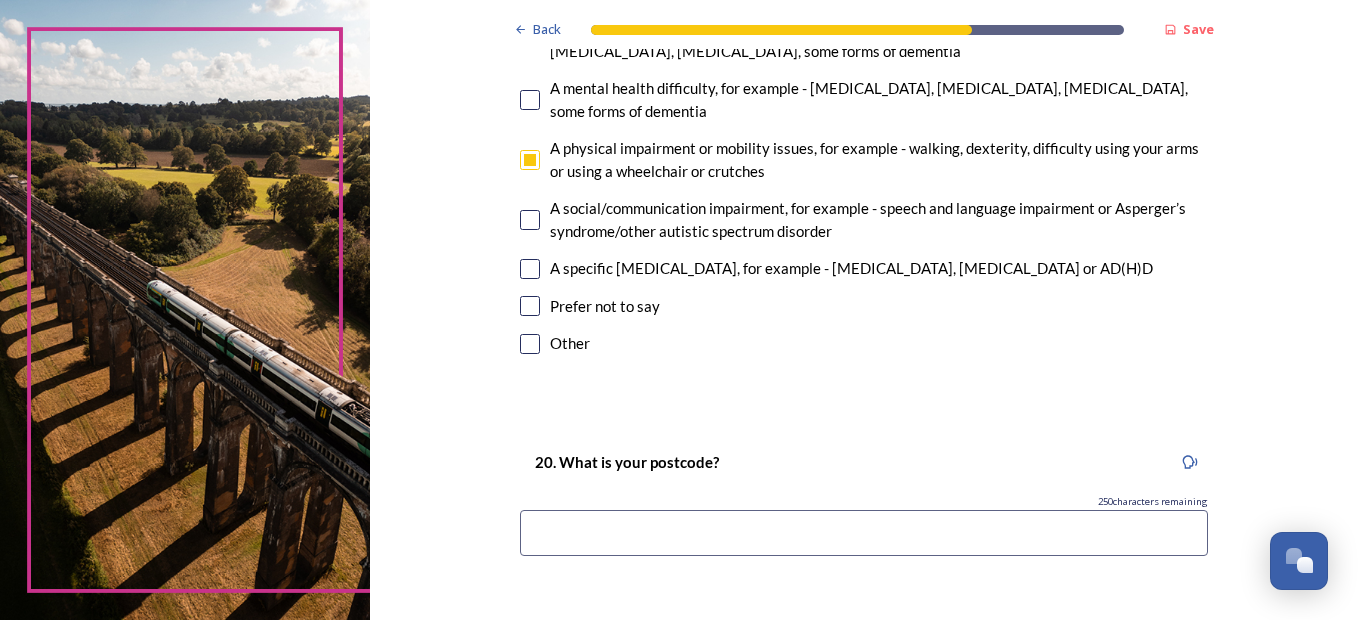 scroll, scrollTop: 1717, scrollLeft: 0, axis: vertical 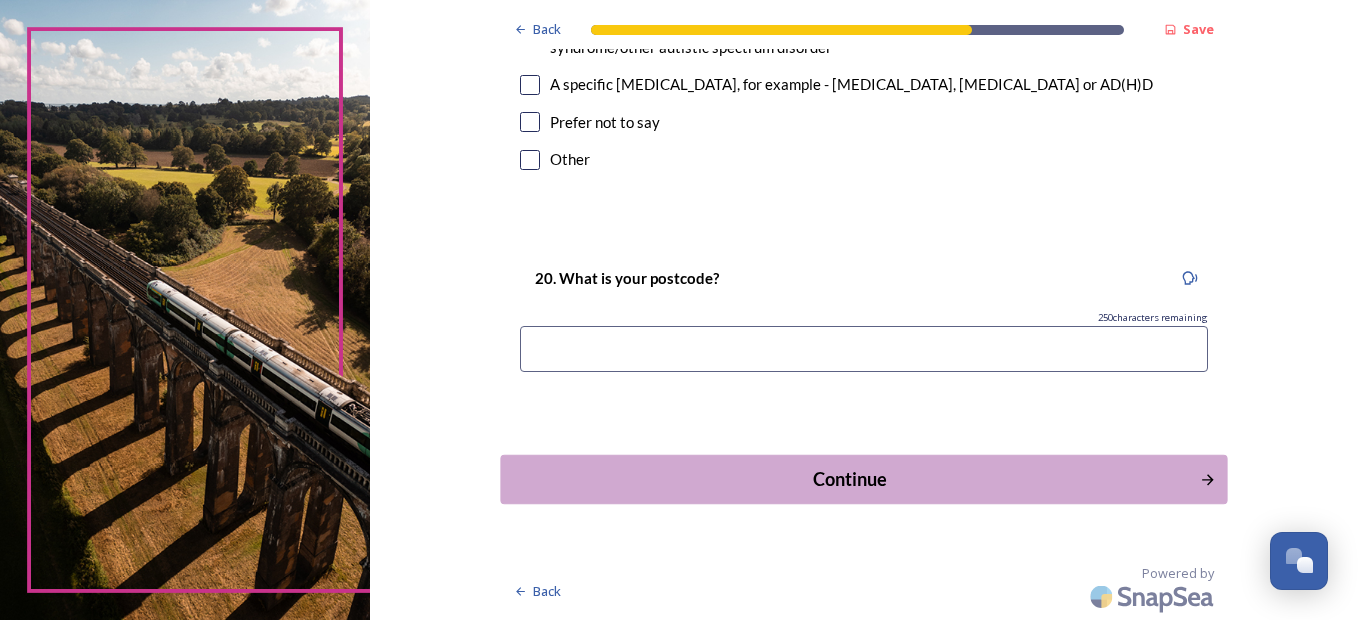 click on "Continue" at bounding box center (850, 479) 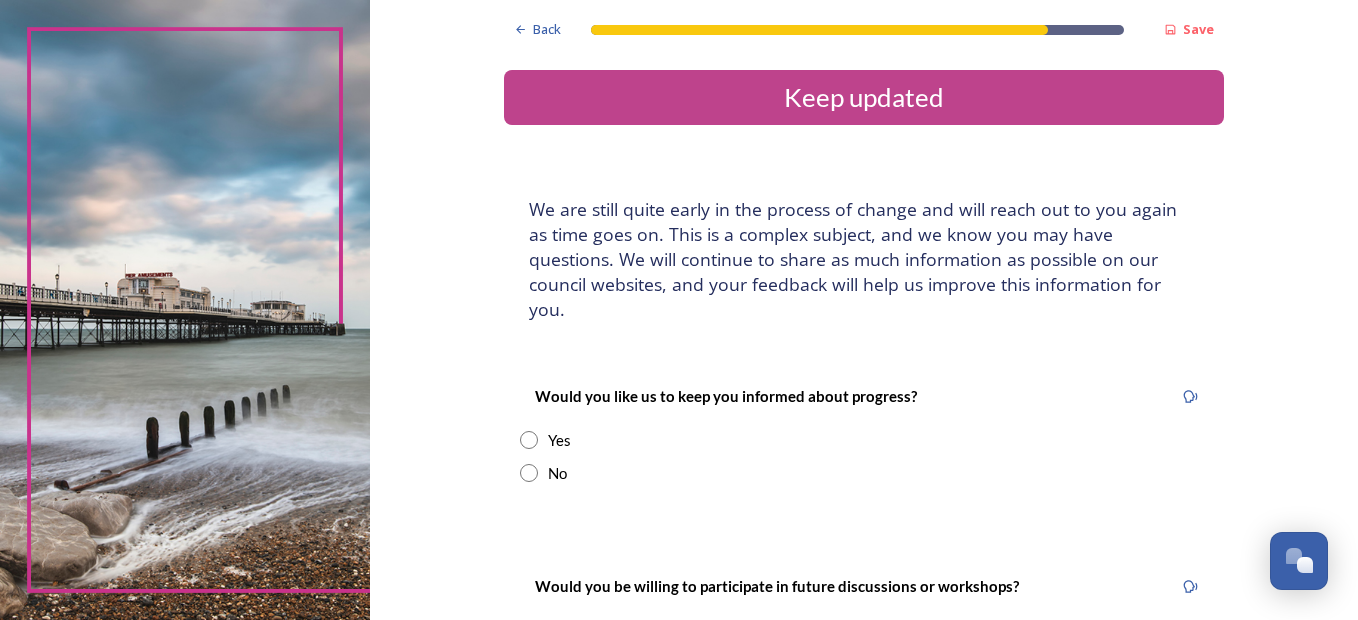 click on "No" at bounding box center (864, 473) 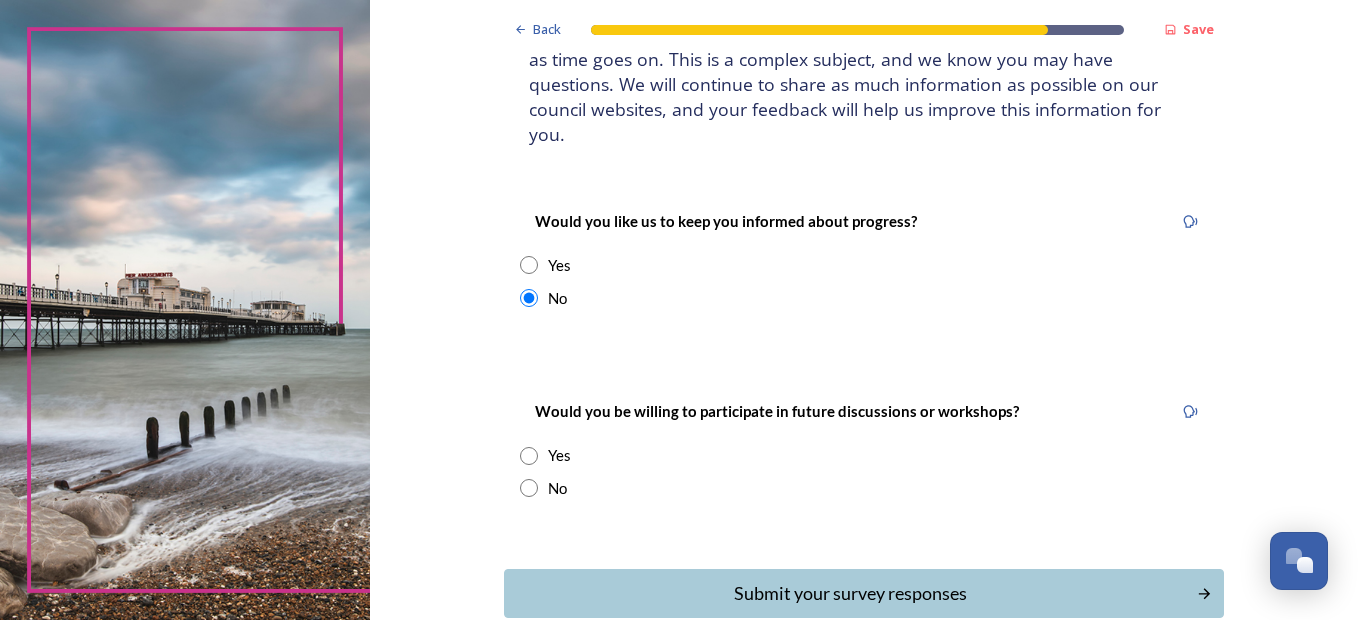 scroll, scrollTop: 200, scrollLeft: 0, axis: vertical 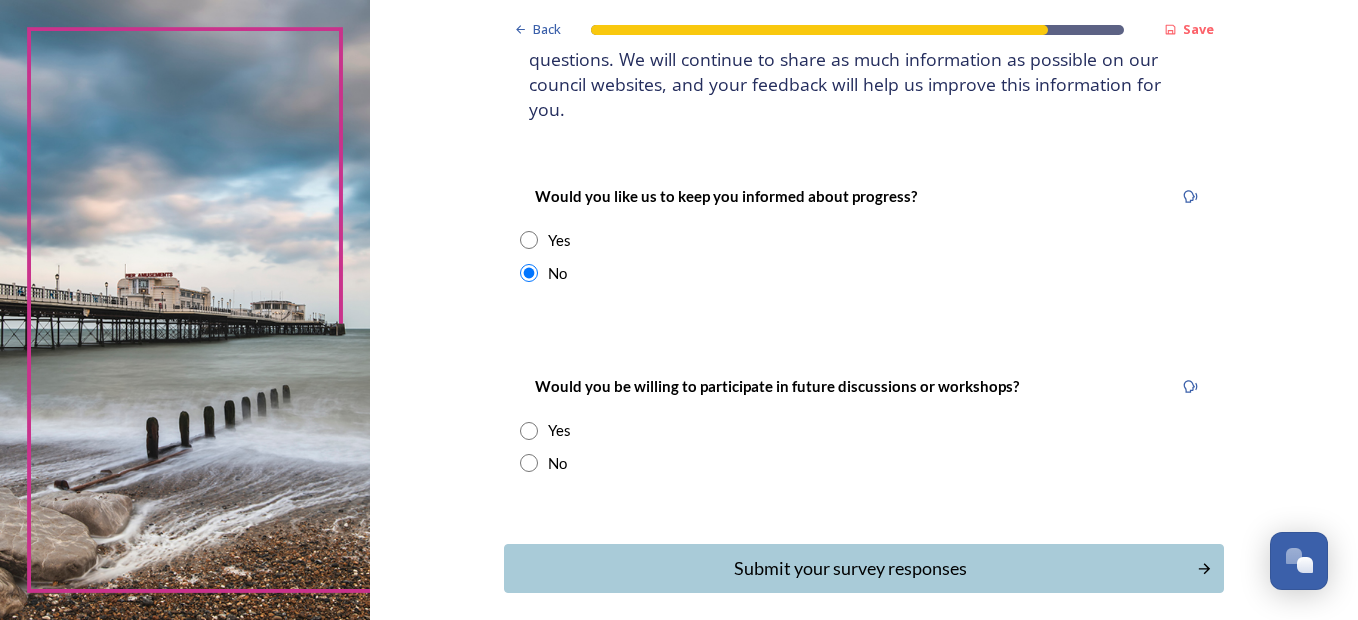 click on "Yes" at bounding box center (559, 430) 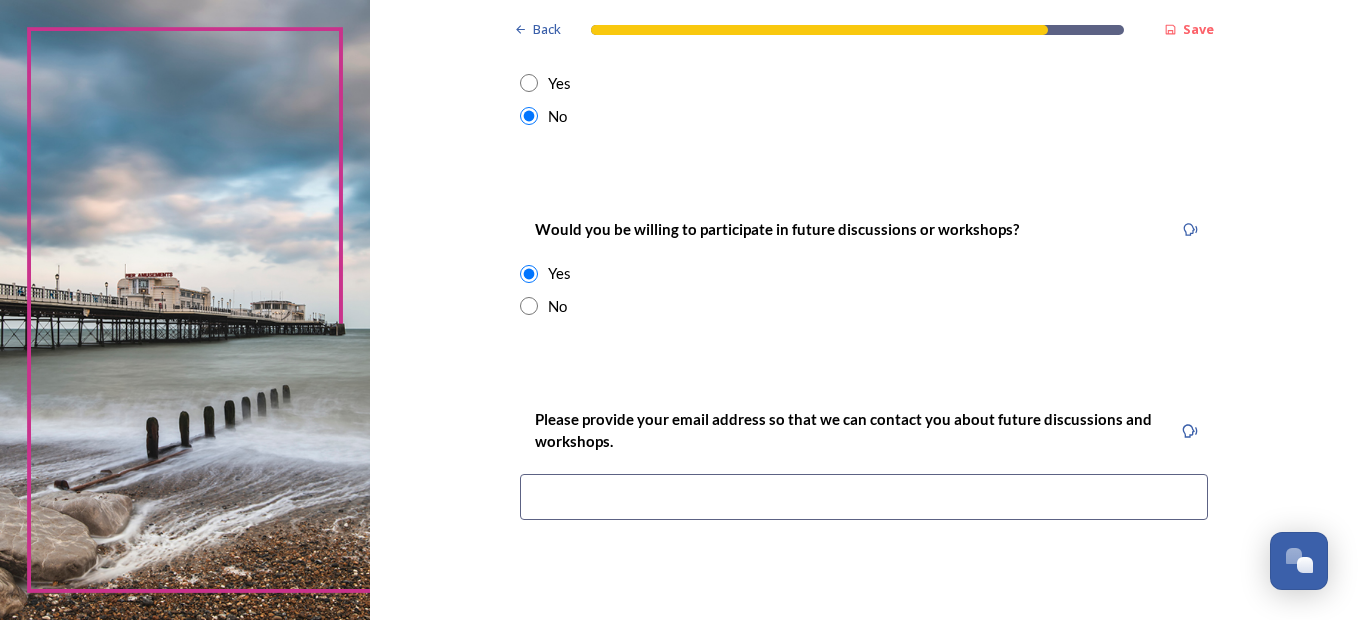 scroll, scrollTop: 400, scrollLeft: 0, axis: vertical 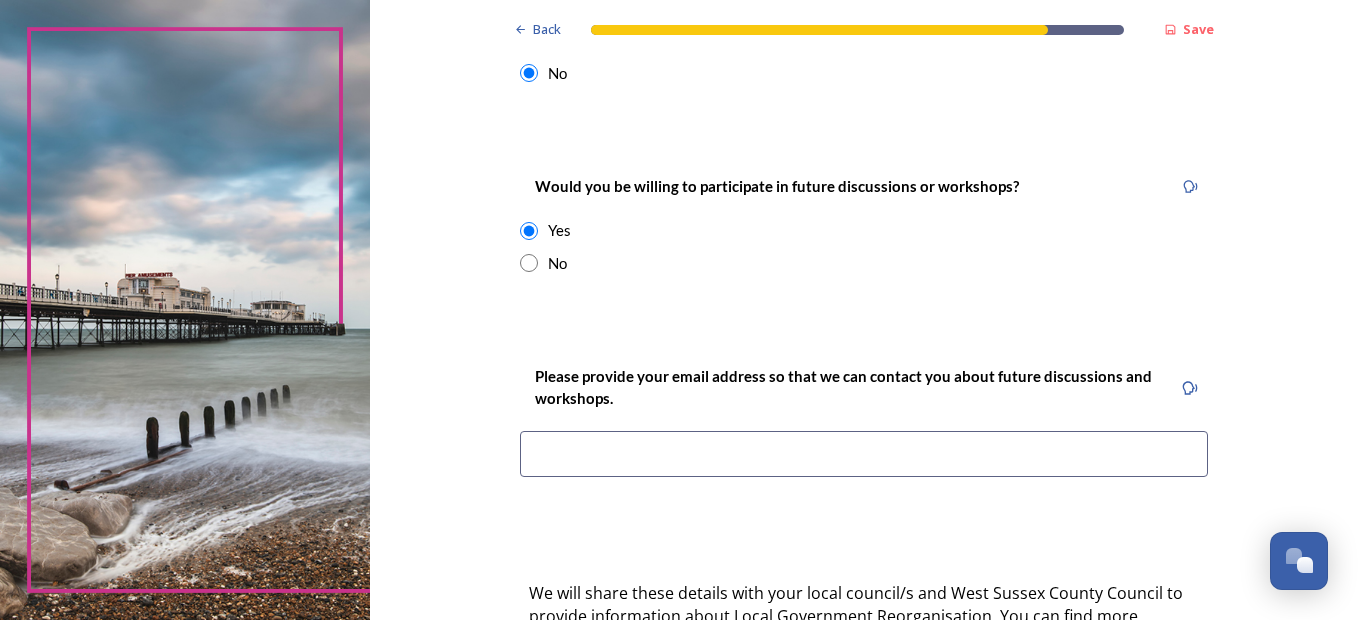 click at bounding box center (529, 263) 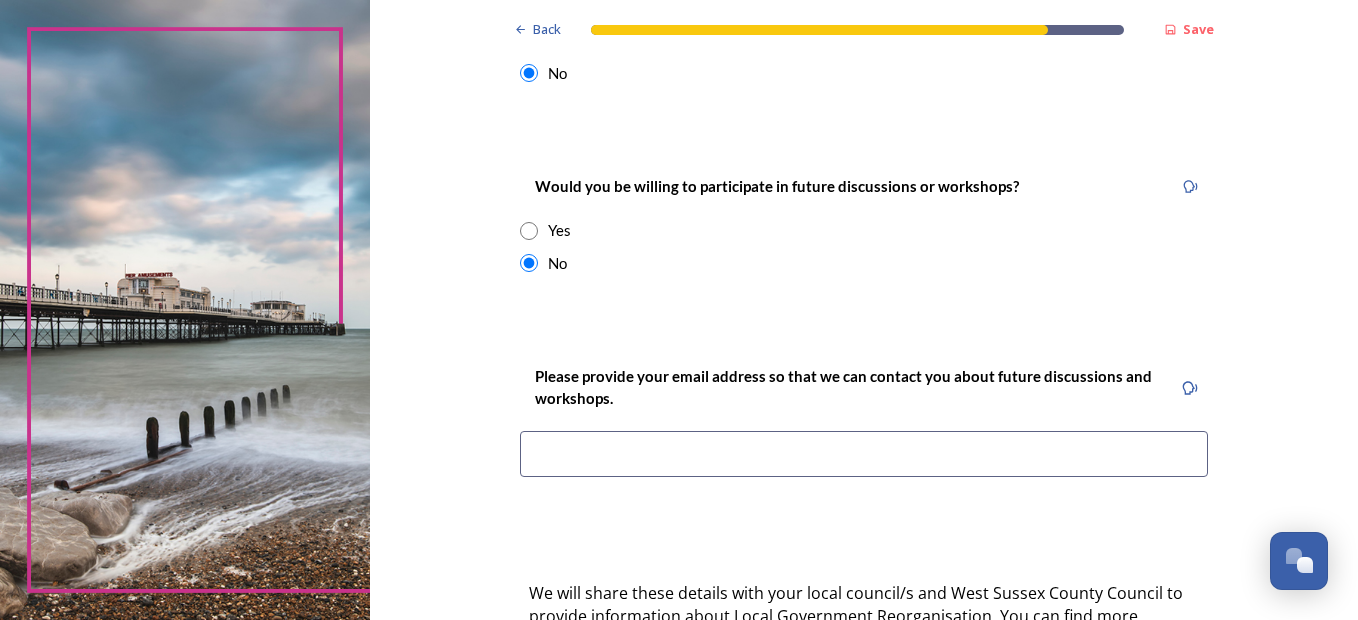 scroll, scrollTop: 264, scrollLeft: 0, axis: vertical 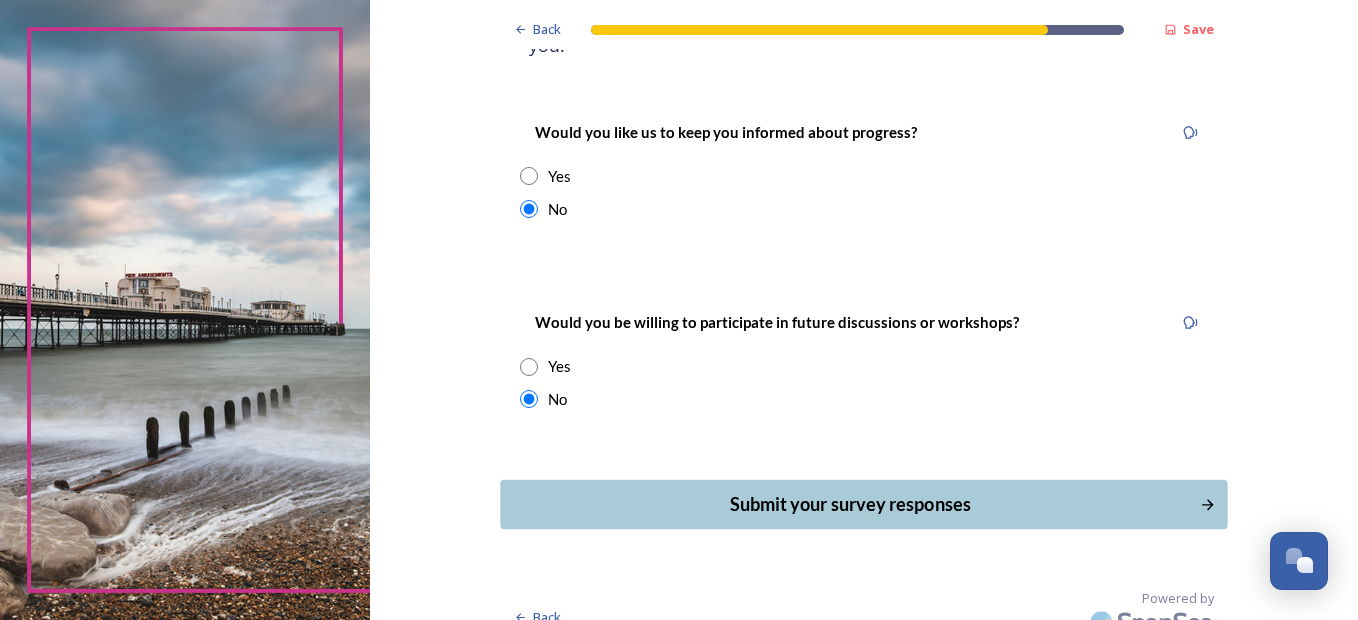 click on "Submit your survey responses" at bounding box center [850, 504] 